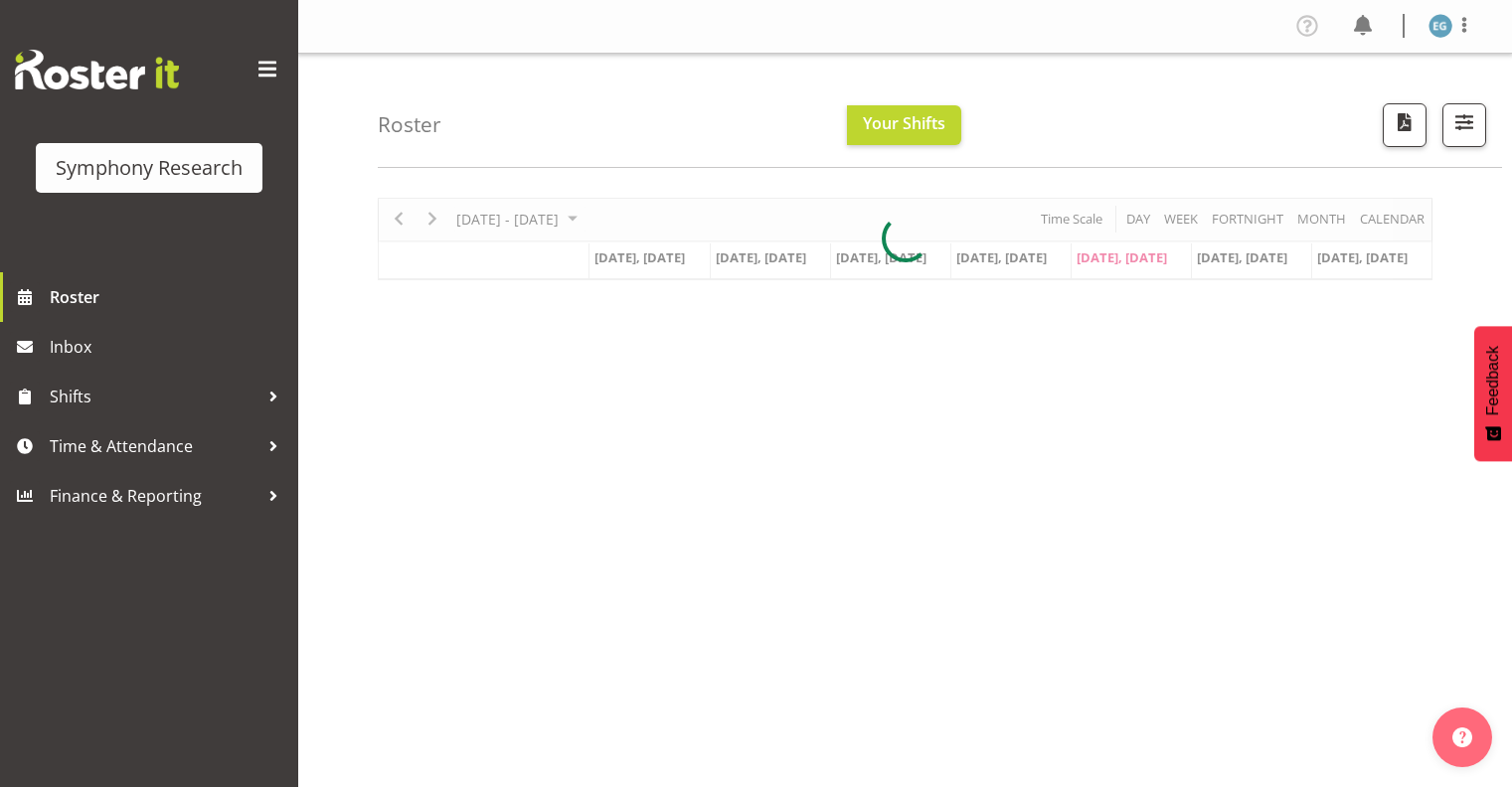 scroll, scrollTop: 0, scrollLeft: 0, axis: both 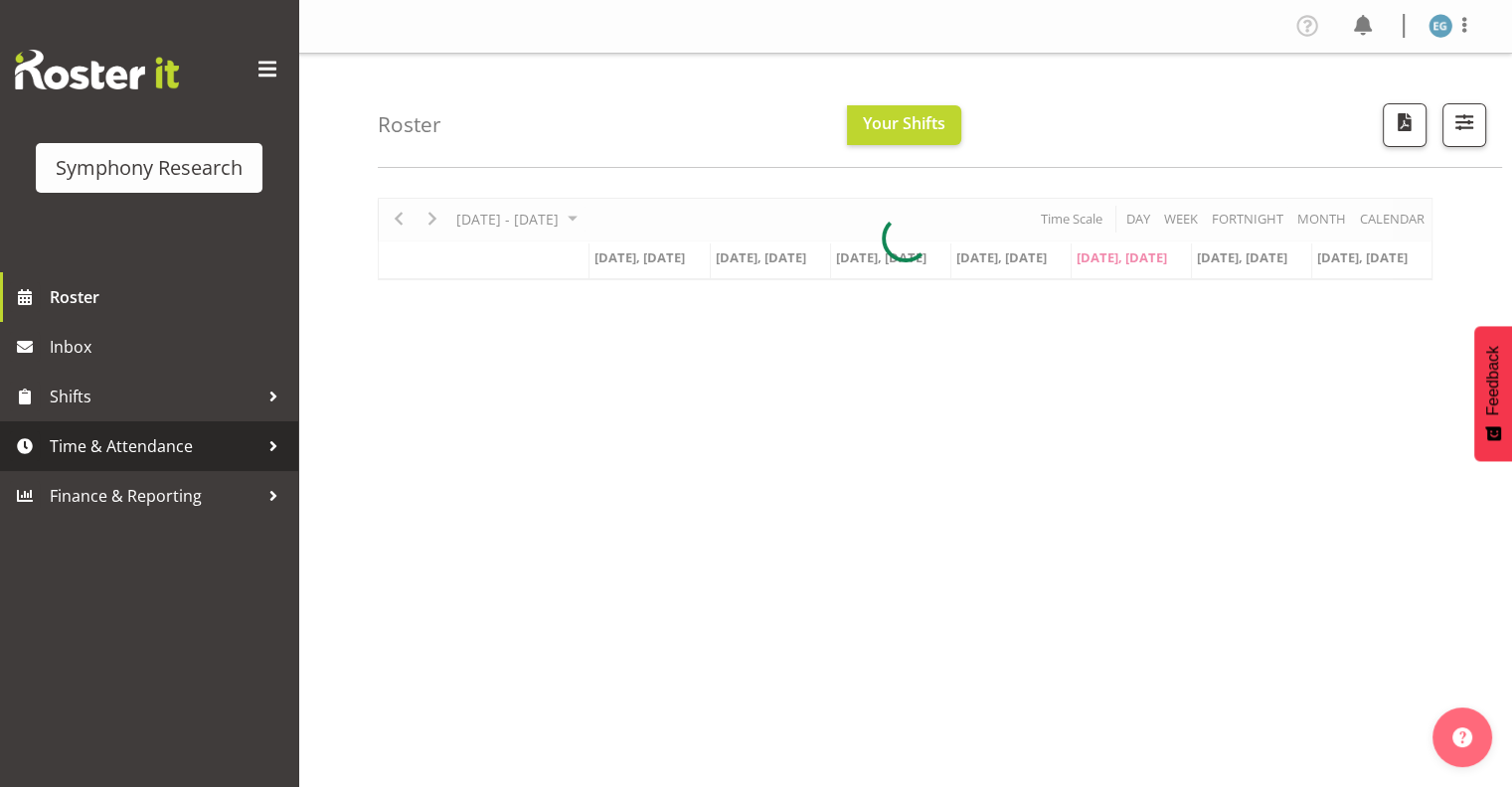 click on "Time & Attendance" at bounding box center [154, 446] 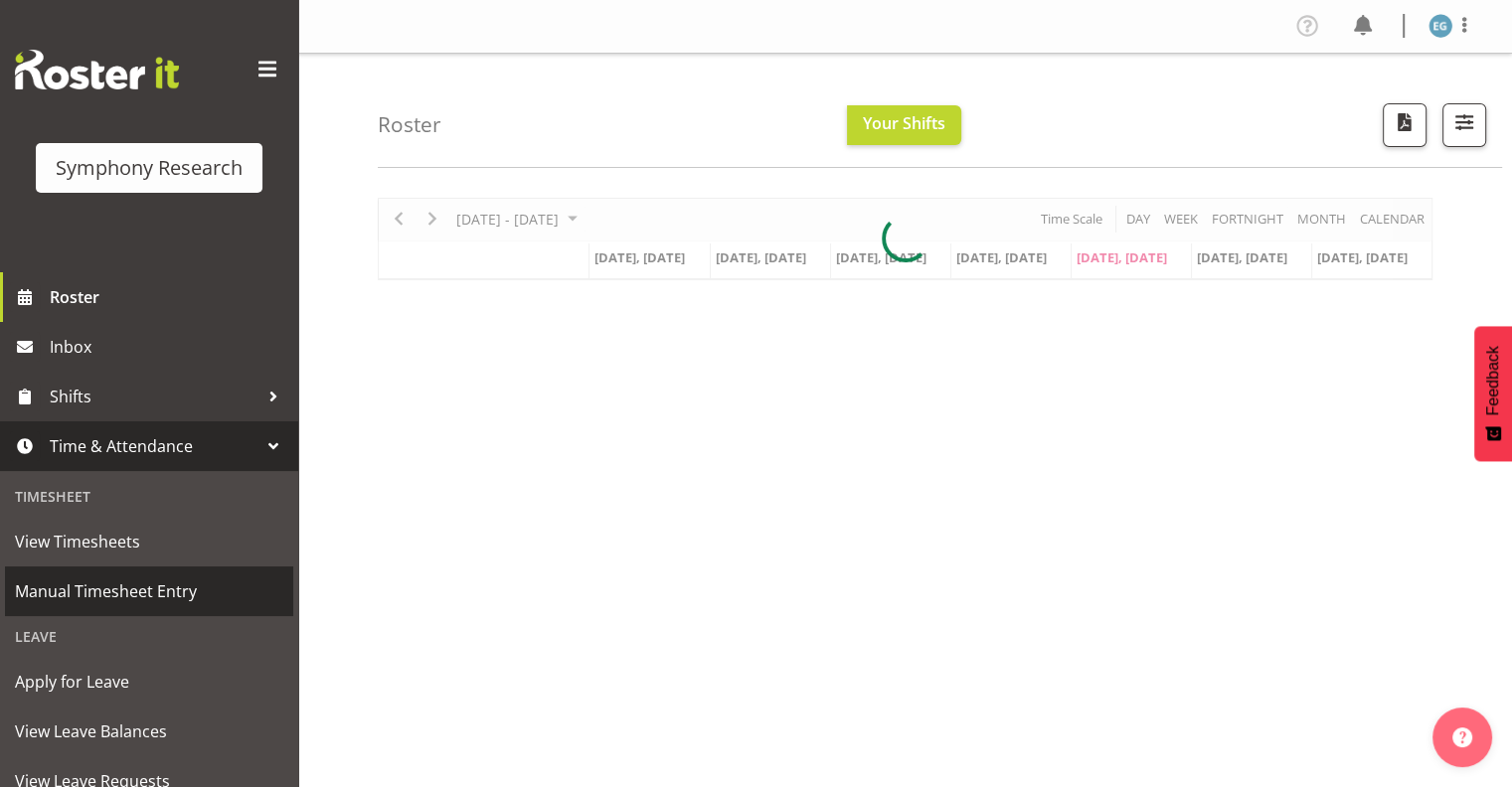 click on "Manual Timesheet Entry" at bounding box center (149, 591) 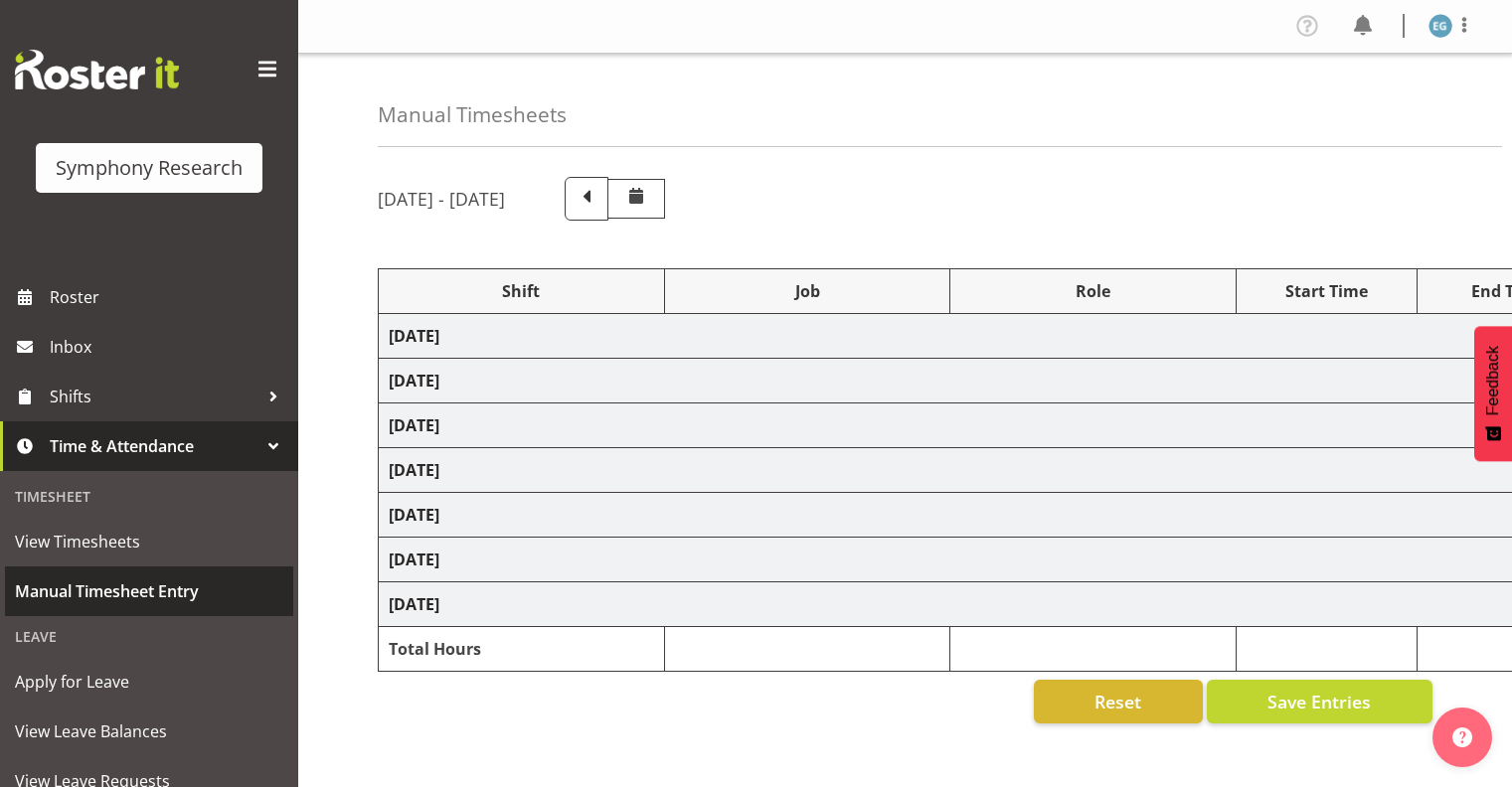 scroll, scrollTop: 0, scrollLeft: 0, axis: both 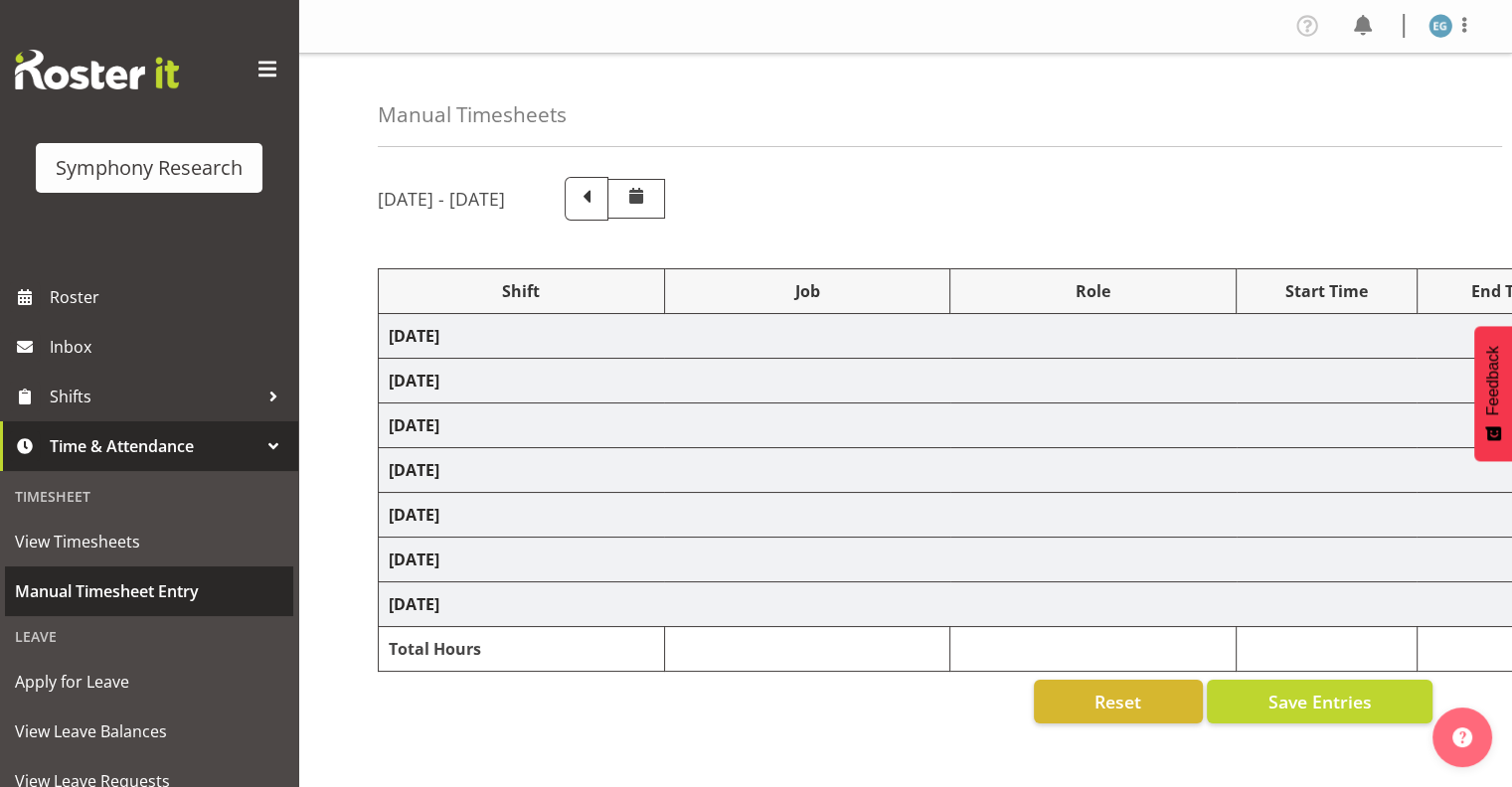 select on "48116" 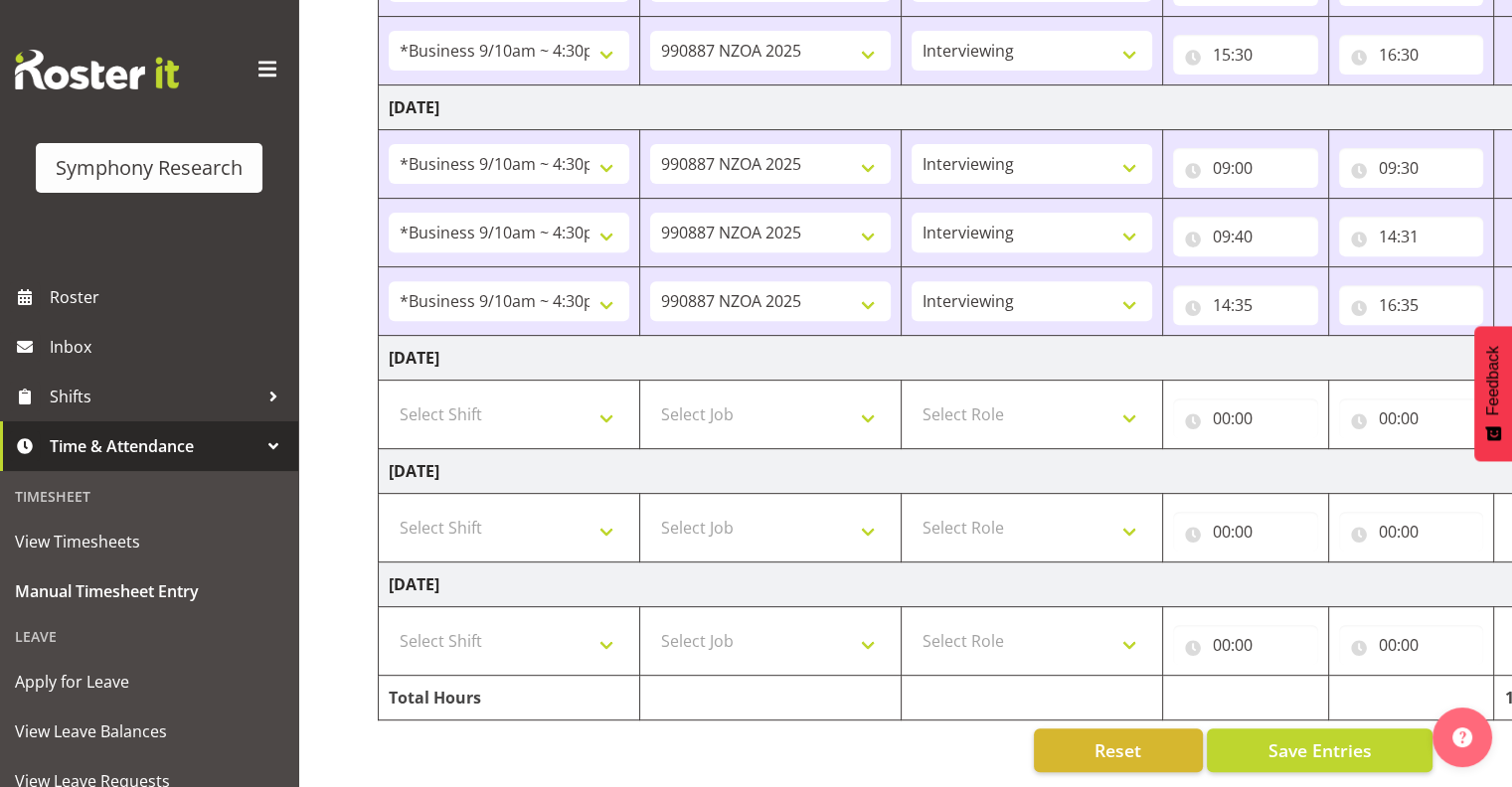 scroll, scrollTop: 715, scrollLeft: 0, axis: vertical 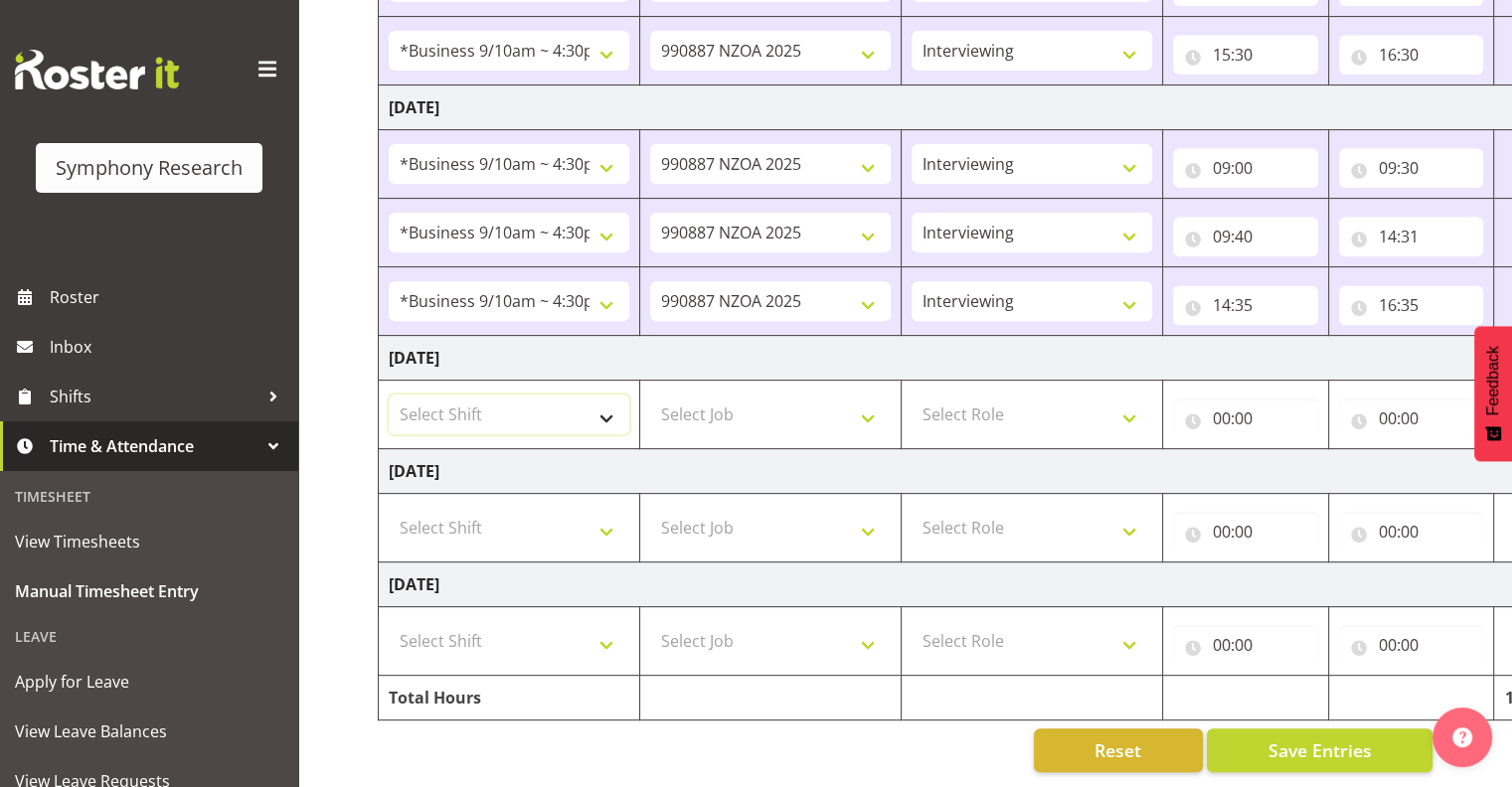 click on "Select Shift  !!Weekend Residential    (Roster IT Shift Label) *Business  9/10am ~ 4:30pm *Business Supervisor *Evening Residential Shift 5-9pm *RP Track  C *RP Track C Weekend *RP Weekly/Monthly Tracks *Supervisor Call Centre *Supervisor Evening *Supervisors & Call Centre Weekend Alarms Weekend NZOA Evenings RAMBO Weekend Test WP Aust briefing/training World Poll Aust Late 9p~10:30p World Poll Aust Wkend World Poll NZ Pilot World Poll NZ Wave 2 Pilot World Poll Pilot Aust 9:00~10:30pm" at bounding box center [509, 414] 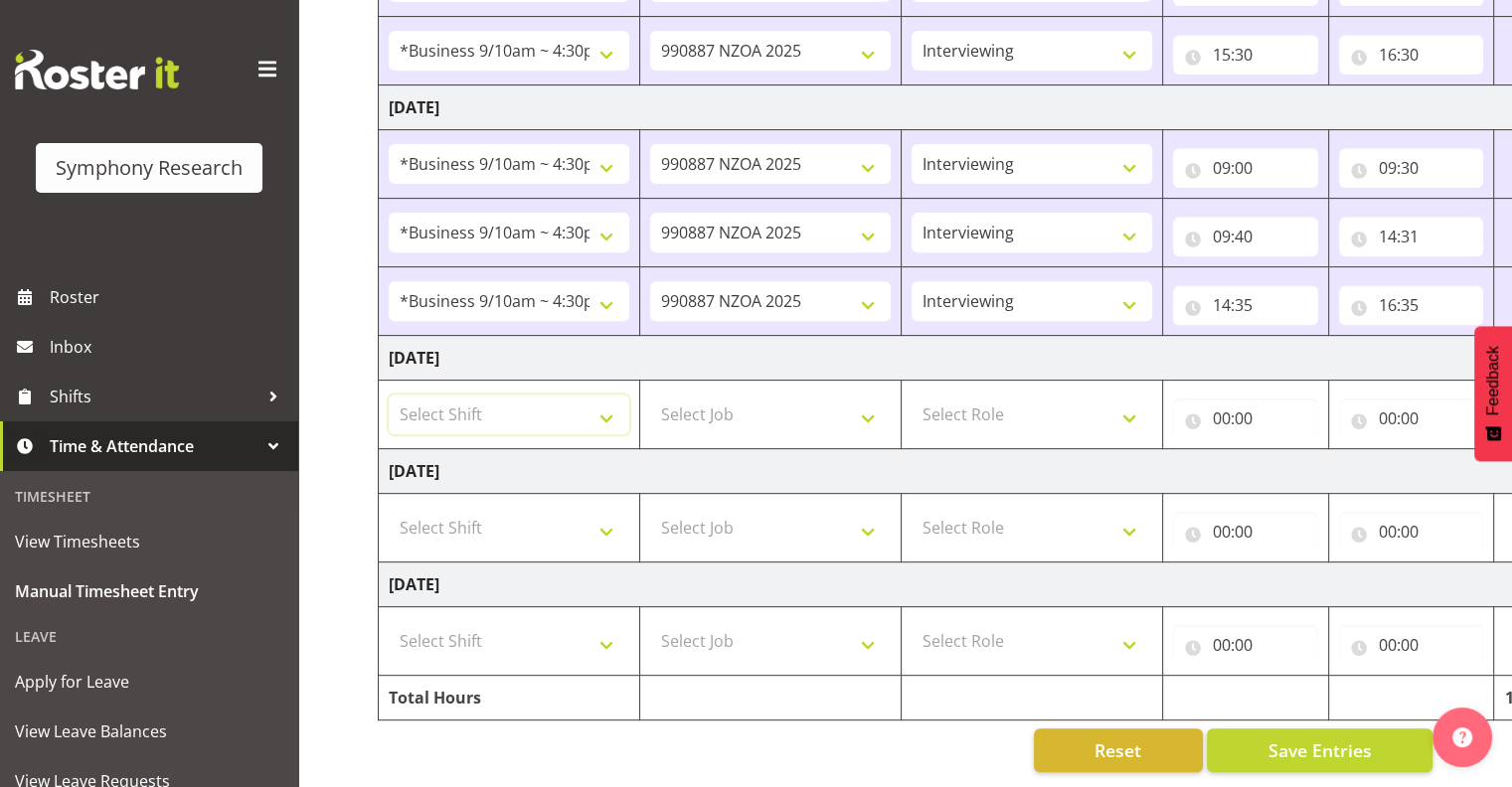 select on "26078" 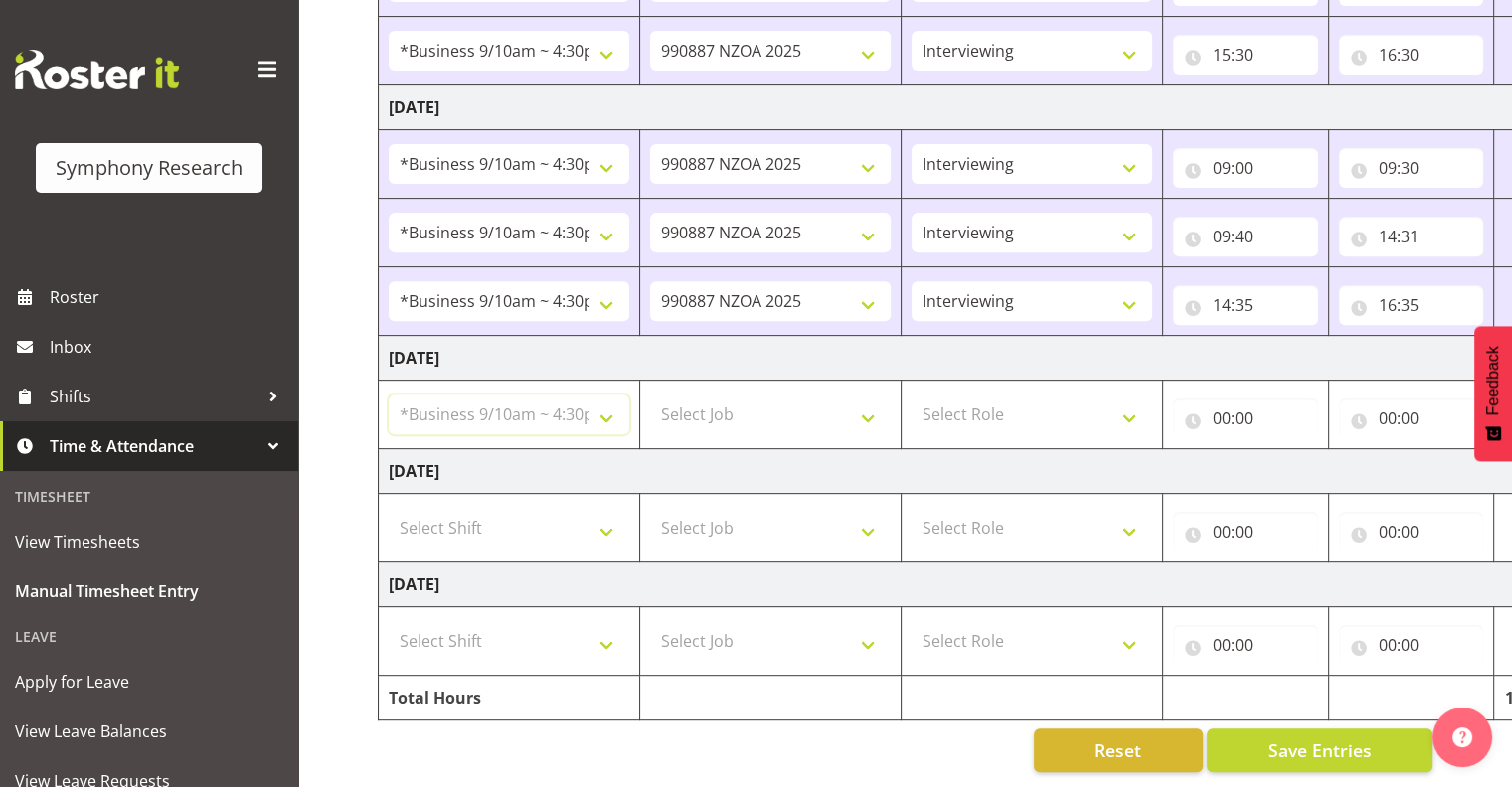 click on "Select Shift  !!Weekend Residential    (Roster IT Shift Label) *Business  9/10am ~ 4:30pm *Business Supervisor *Evening Residential Shift 5-9pm *RP Track  C *RP Track C Weekend *RP Weekly/Monthly Tracks *Supervisor Call Centre *Supervisor Evening *Supervisors & Call Centre Weekend Alarms Weekend NZOA Evenings RAMBO Weekend Test WP Aust briefing/training World Poll Aust Late 9p~10:30p World Poll Aust Wkend World Poll NZ Pilot World Poll NZ Wave 2 Pilot World Poll Pilot Aust 9:00~10:30pm" at bounding box center [509, 414] 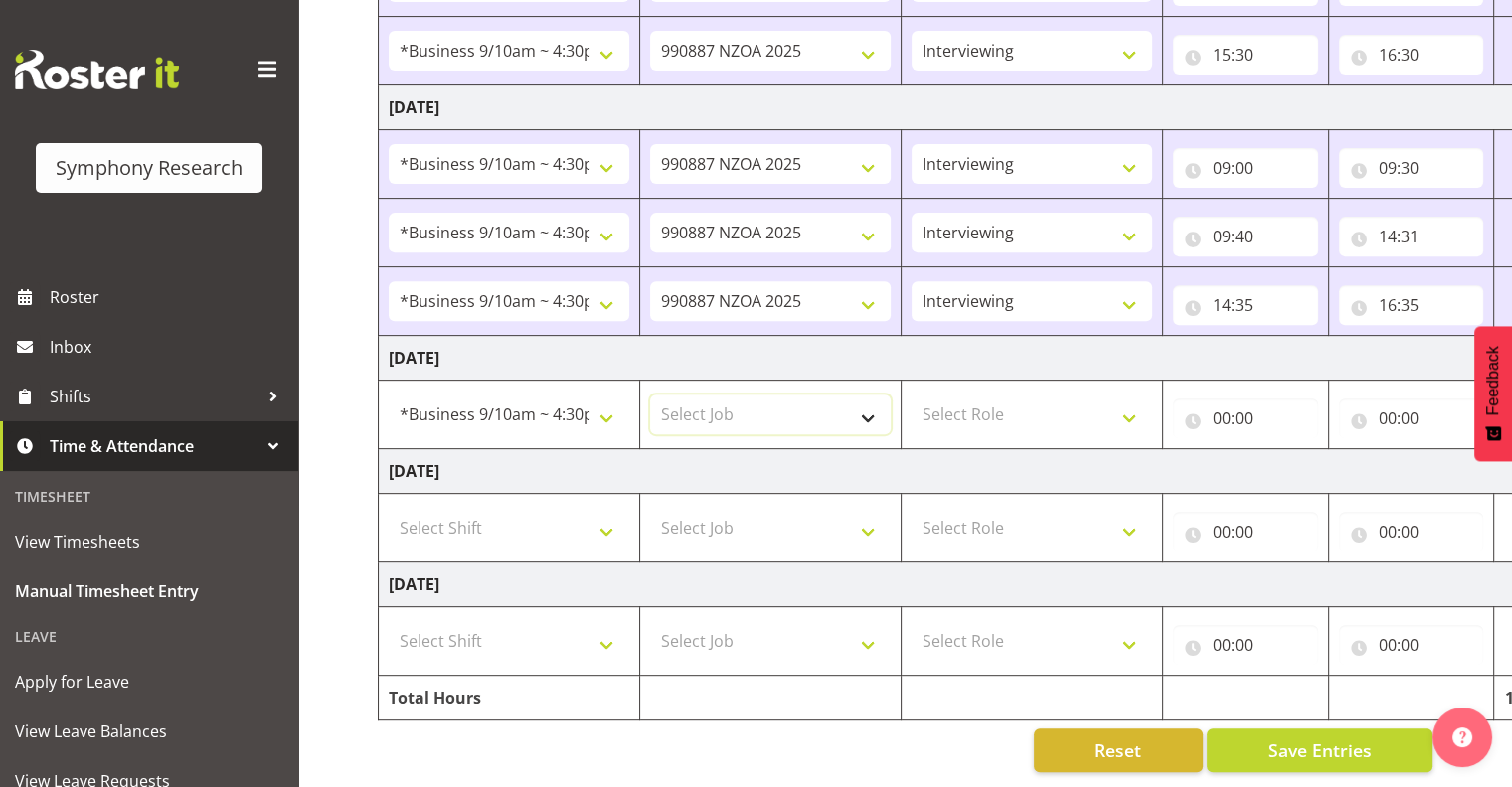 click on "Select Job  550060 IF Admin 553491 World Poll Australia  Wave 2 Pretest 2025 553493	World Poll New Zealand Wave 2 Pretest 2025 553500 BFM Jul - Sep 2025 990000 General 990820 Mobtest 2024 990821 Goldrush 2024 990846 Toka Tu Ake 2025 990855 FENZ 990878 CMI Q3 2025 990881 PowerNet 990883 Alarms 990885 PEXA 990887 NZOA 2025 999996 Training 999997 Recruitment & Training 999999 DT" at bounding box center [770, 414] 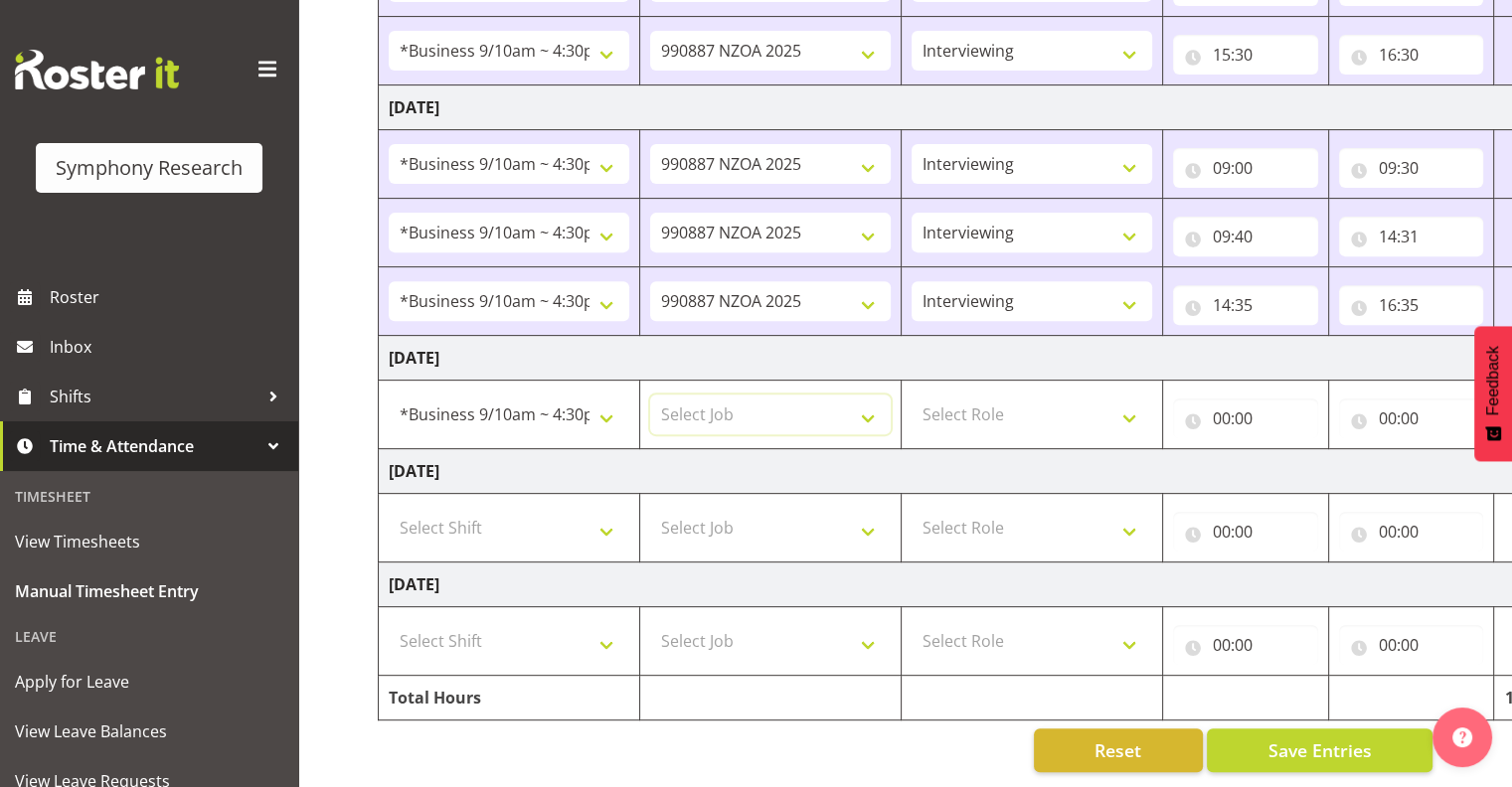 select on "10409" 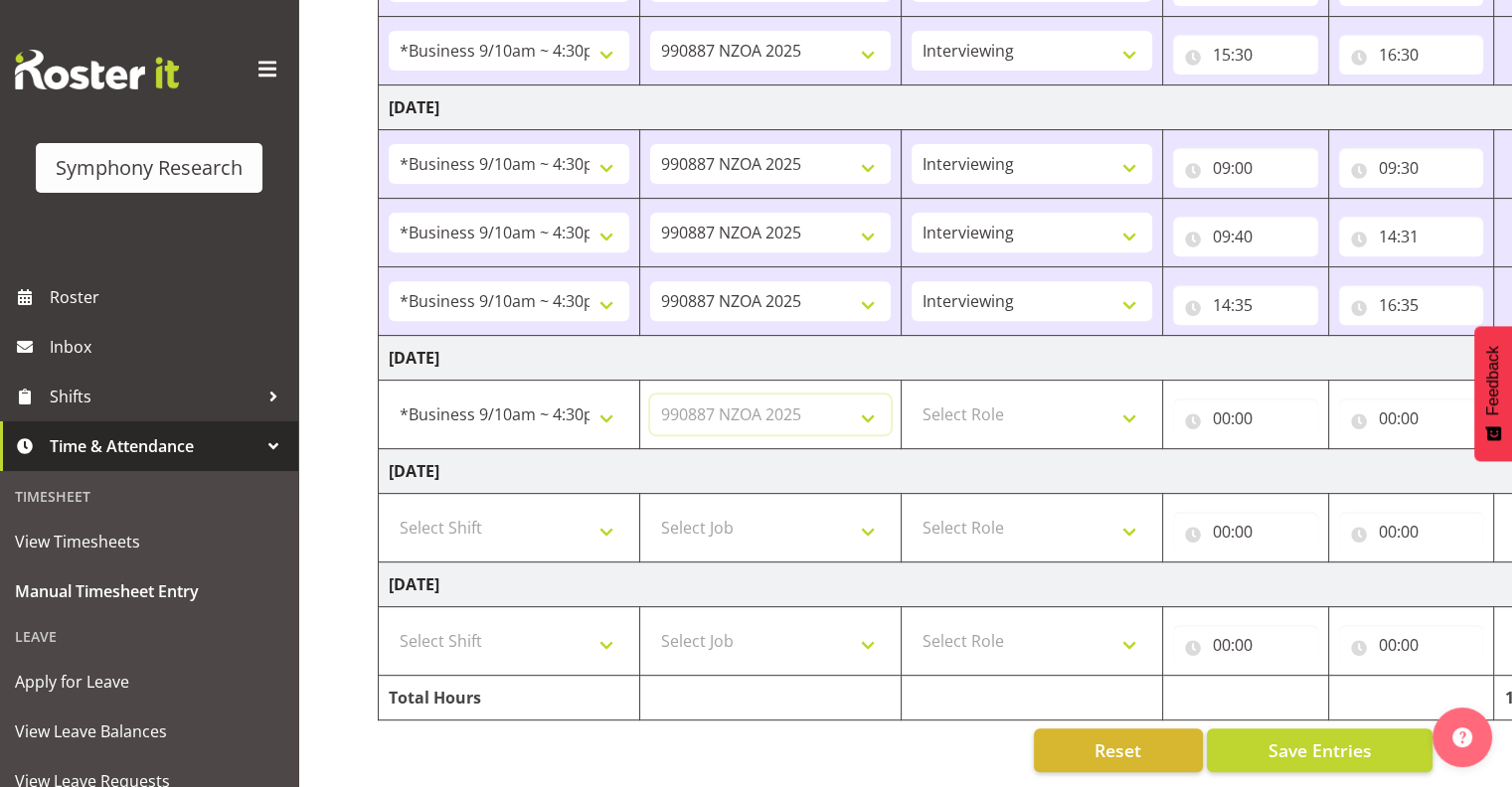 click on "Select Job  550060 IF Admin 553491 World Poll Australia  Wave 2 Pretest 2025 553493	World Poll New Zealand Wave 2 Pretest 2025 553500 BFM Jul - Sep 2025 990000 General 990820 Mobtest 2024 990821 Goldrush 2024 990846 Toka Tu Ake 2025 990855 FENZ 990878 CMI Q3 2025 990881 PowerNet 990883 Alarms 990885 PEXA 990887 NZOA 2025 999996 Training 999997 Recruitment & Training 999999 DT" at bounding box center [770, 414] 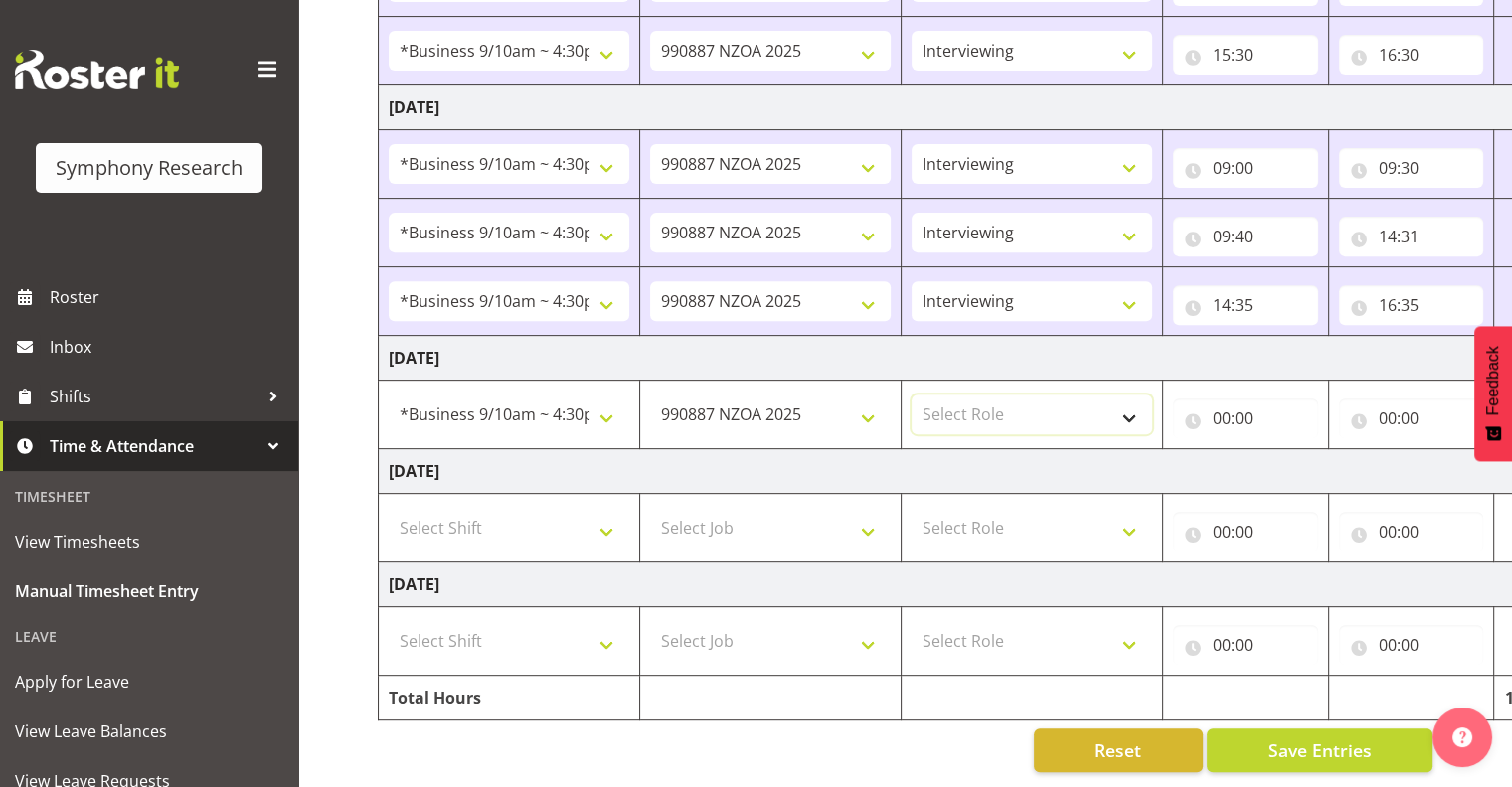 click on "Select Role  Interviewing Briefing" at bounding box center (1032, 414) 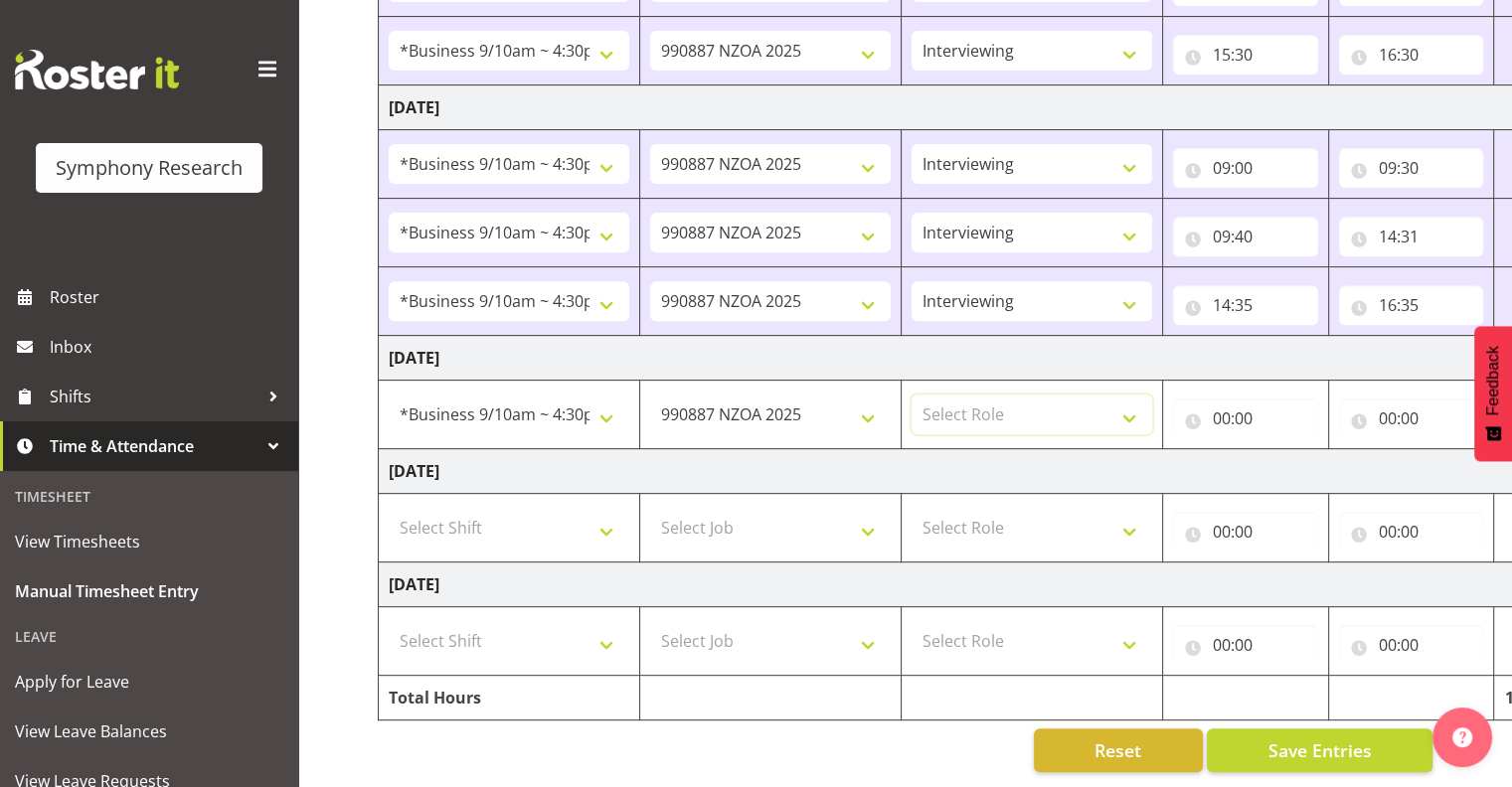 select on "47" 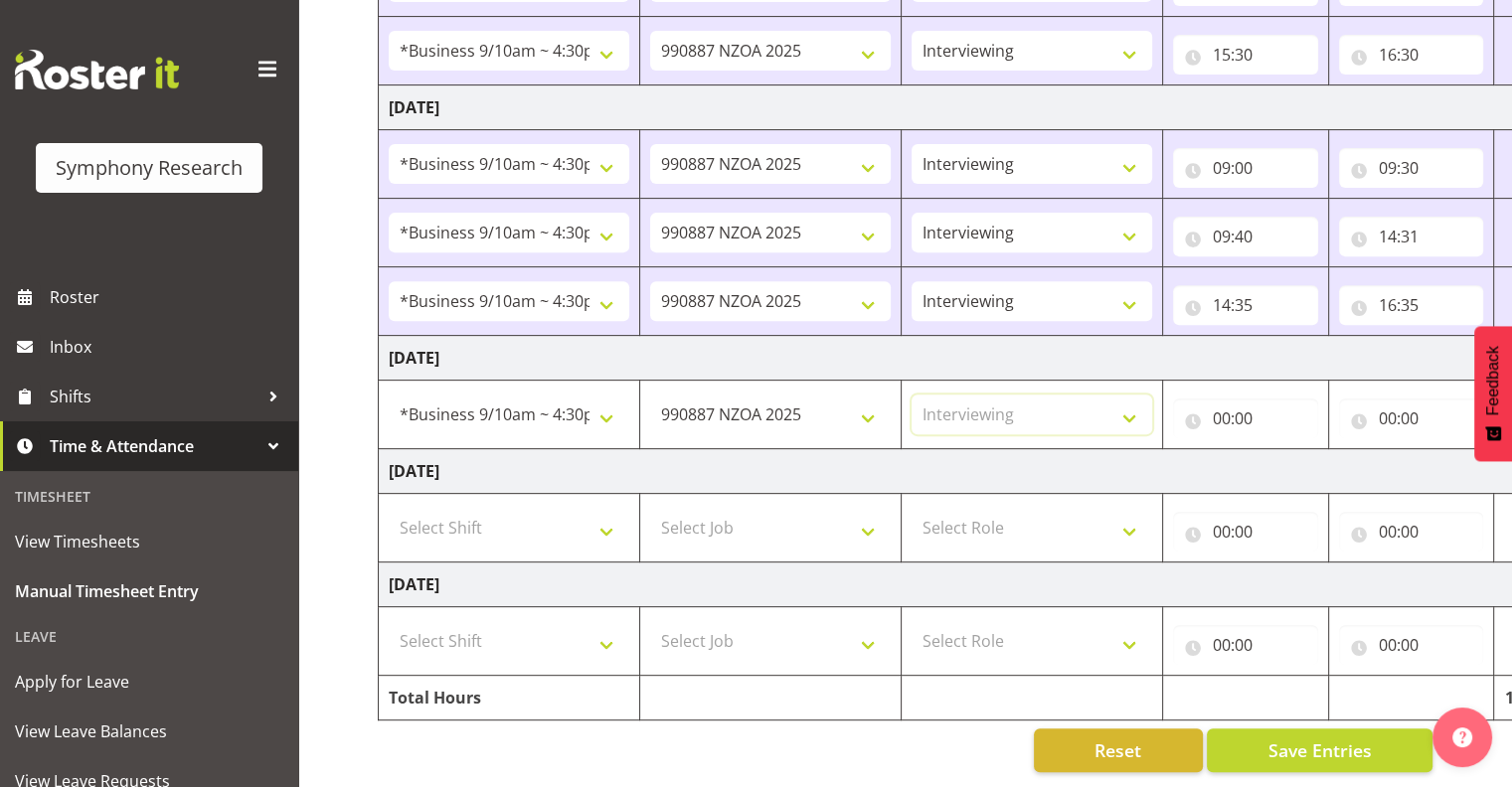 click on "Select Role  Interviewing Briefing" at bounding box center (1032, 414) 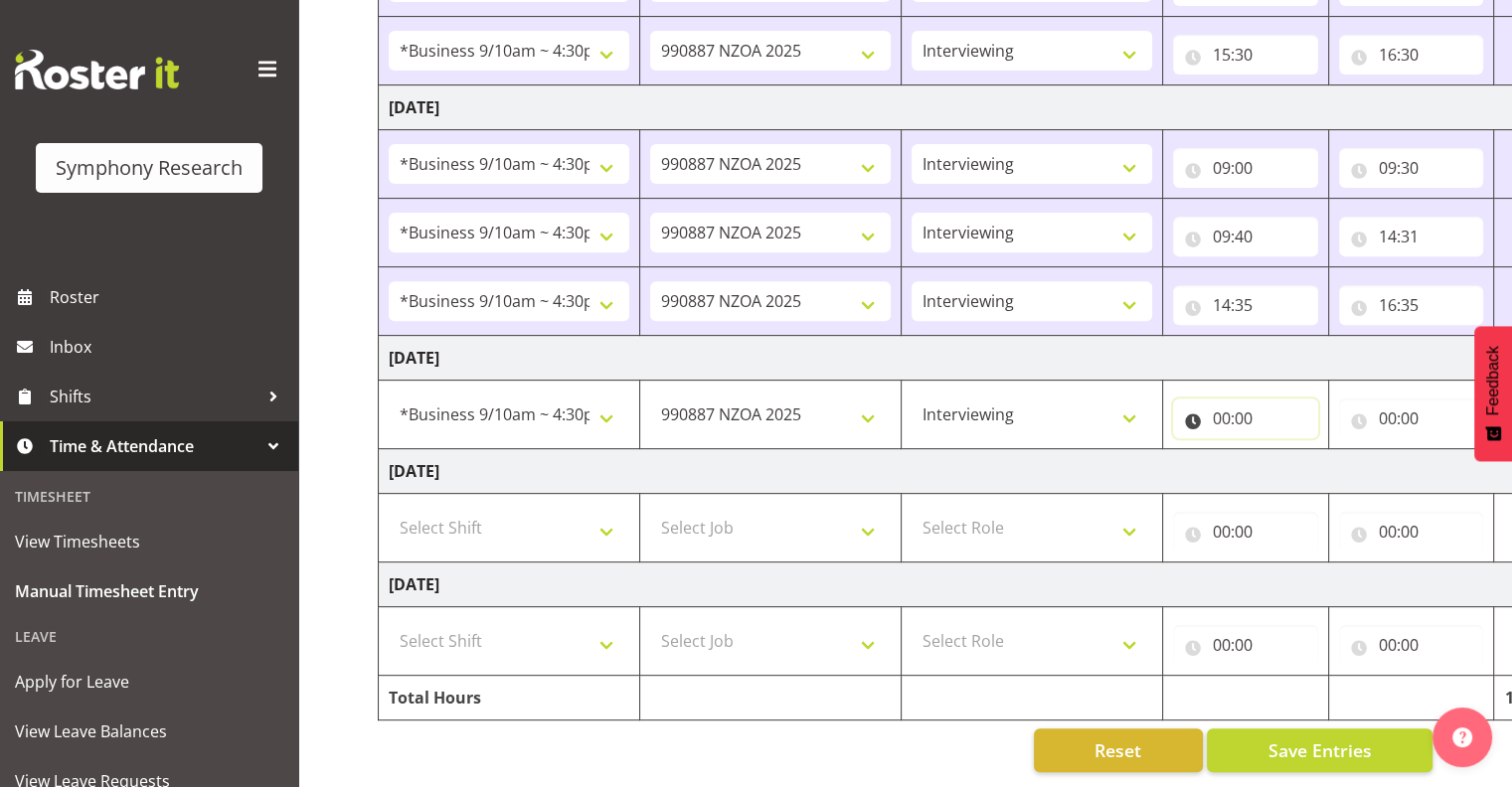 click on "00:00" at bounding box center (1246, 418) 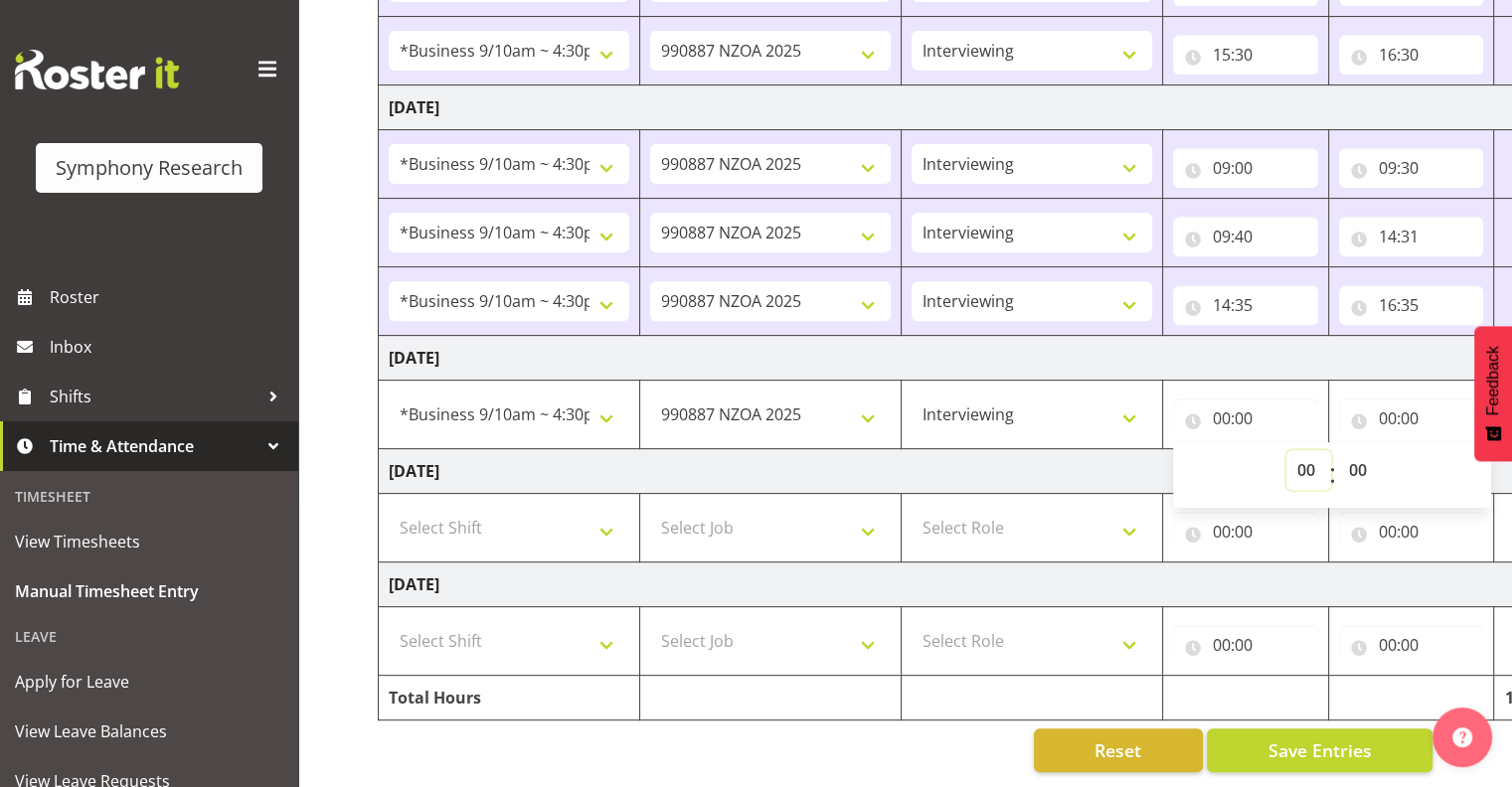 click on "00   01   02   03   04   05   06   07   08   09   10   11   12   13   14   15   16   17   18   19   20   21   22   23" at bounding box center (1308, 470) 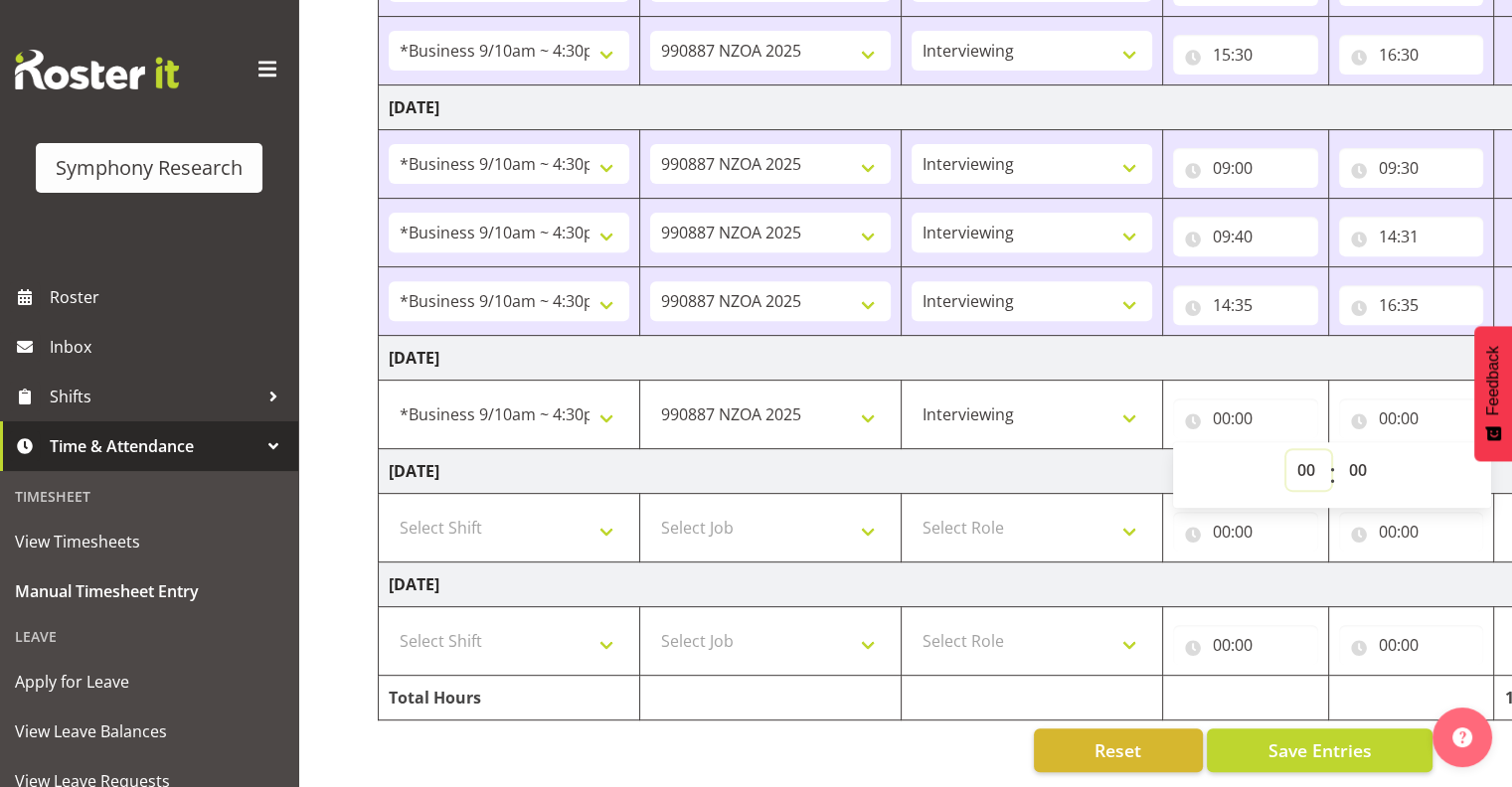 select on "9" 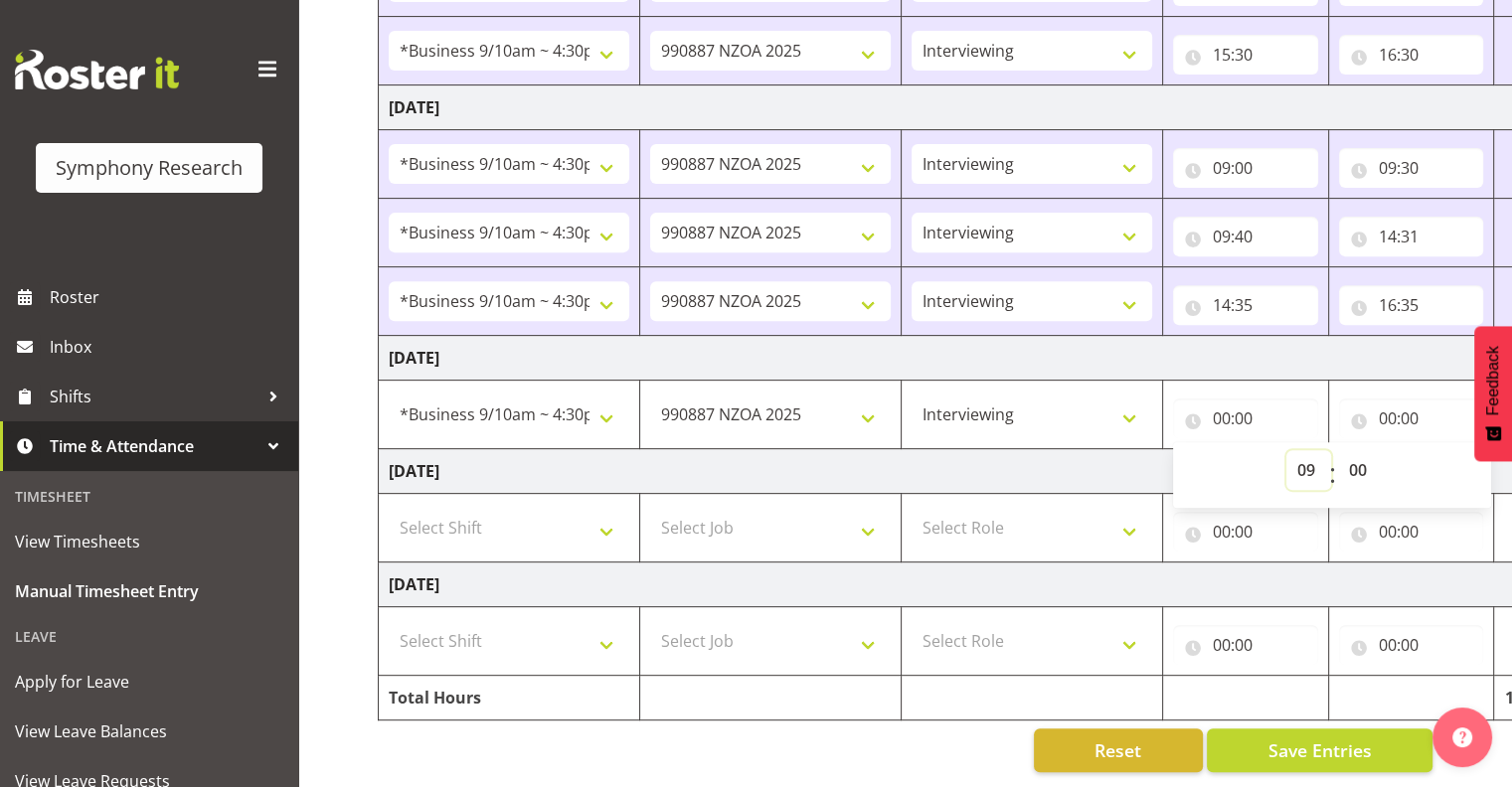click on "00   01   02   03   04   05   06   07   08   09   10   11   12   13   14   15   16   17   18   19   20   21   22   23" at bounding box center (1308, 470) 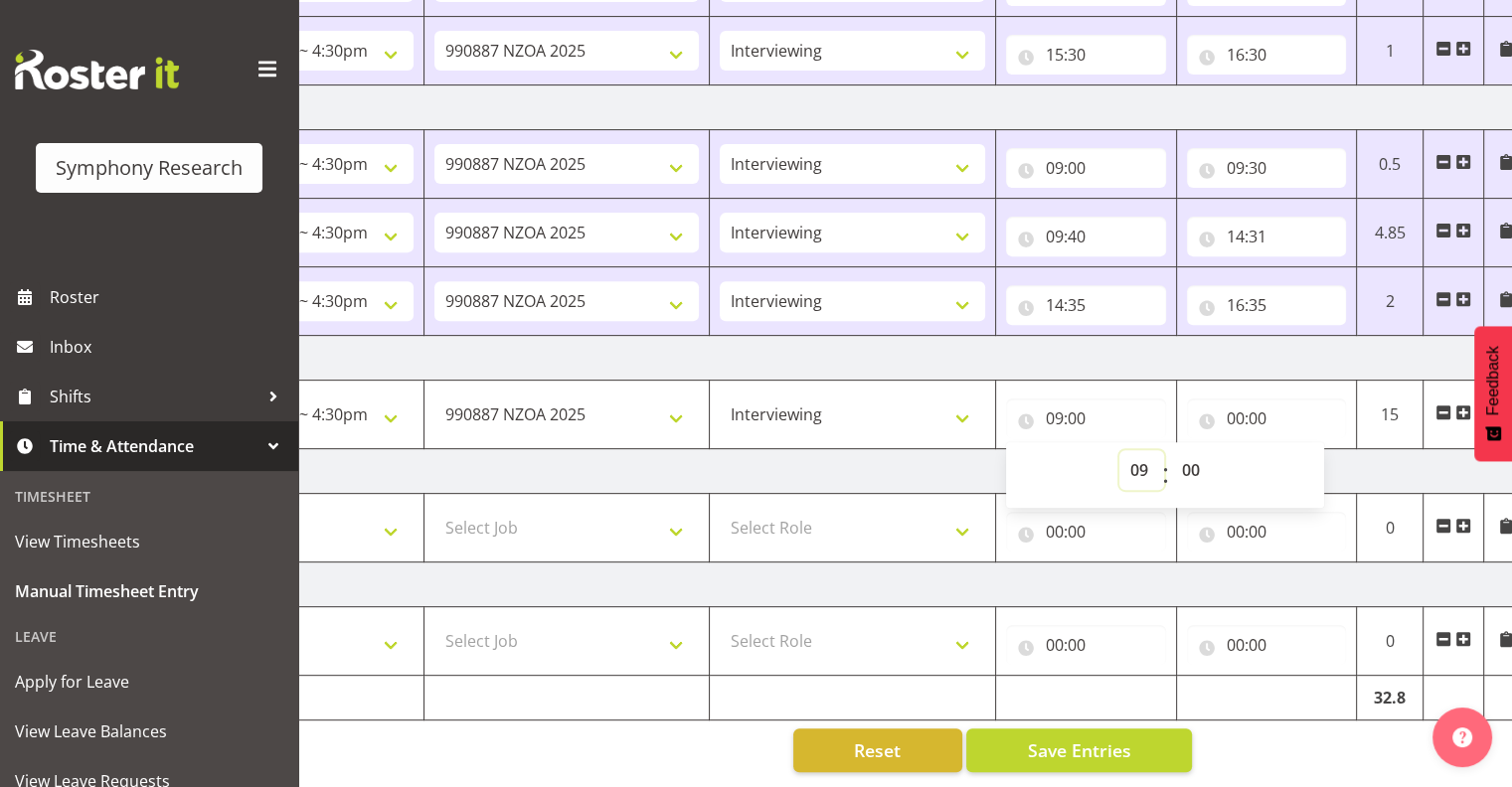 scroll, scrollTop: 0, scrollLeft: 257, axis: horizontal 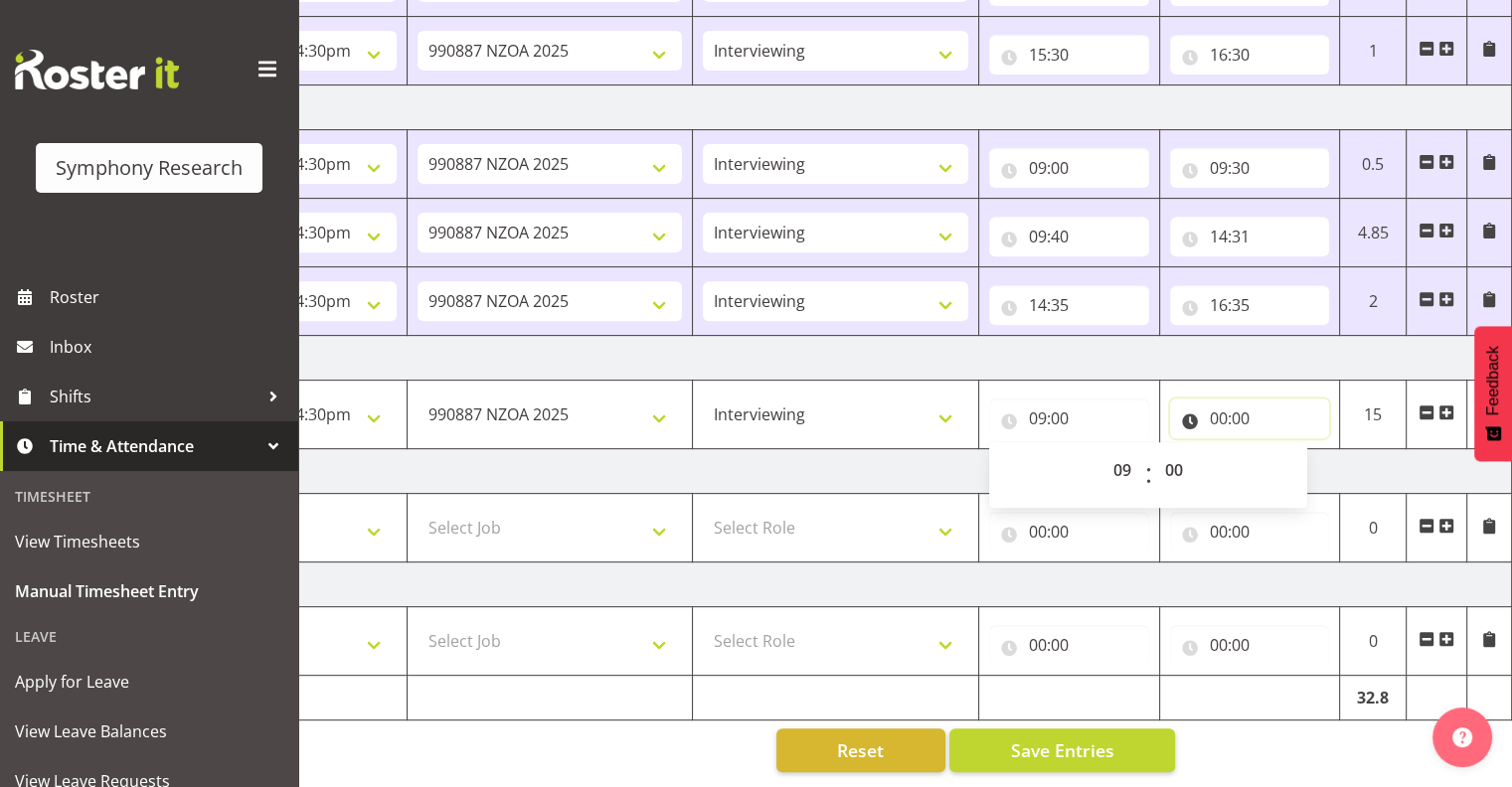 click on "00:00" at bounding box center (1250, 418) 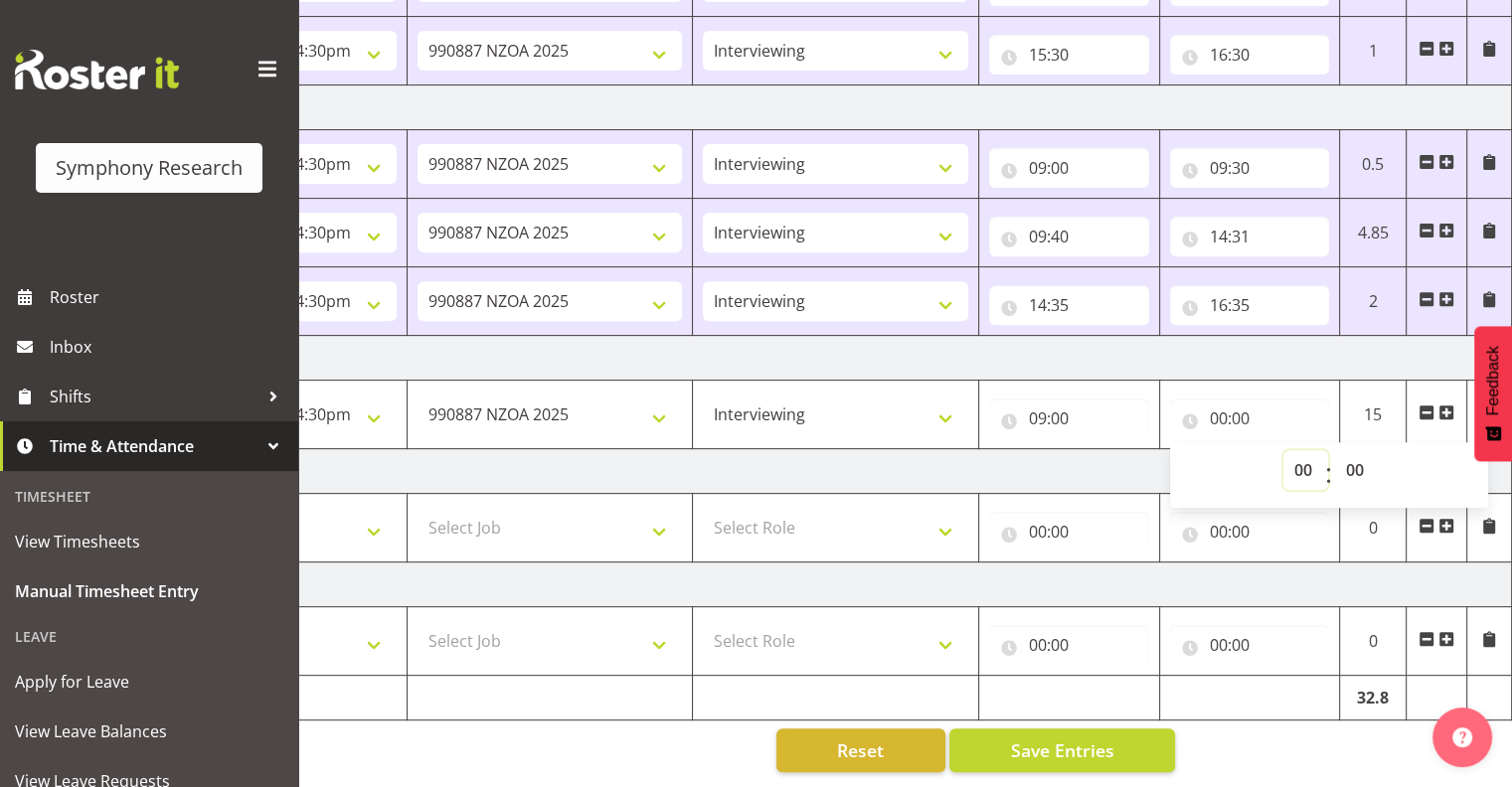 click on "00   01   02   03   04   05   06   07   08   09   10   11   12   13   14   15   16   17   18   19   20   21   22   23" at bounding box center (1305, 470) 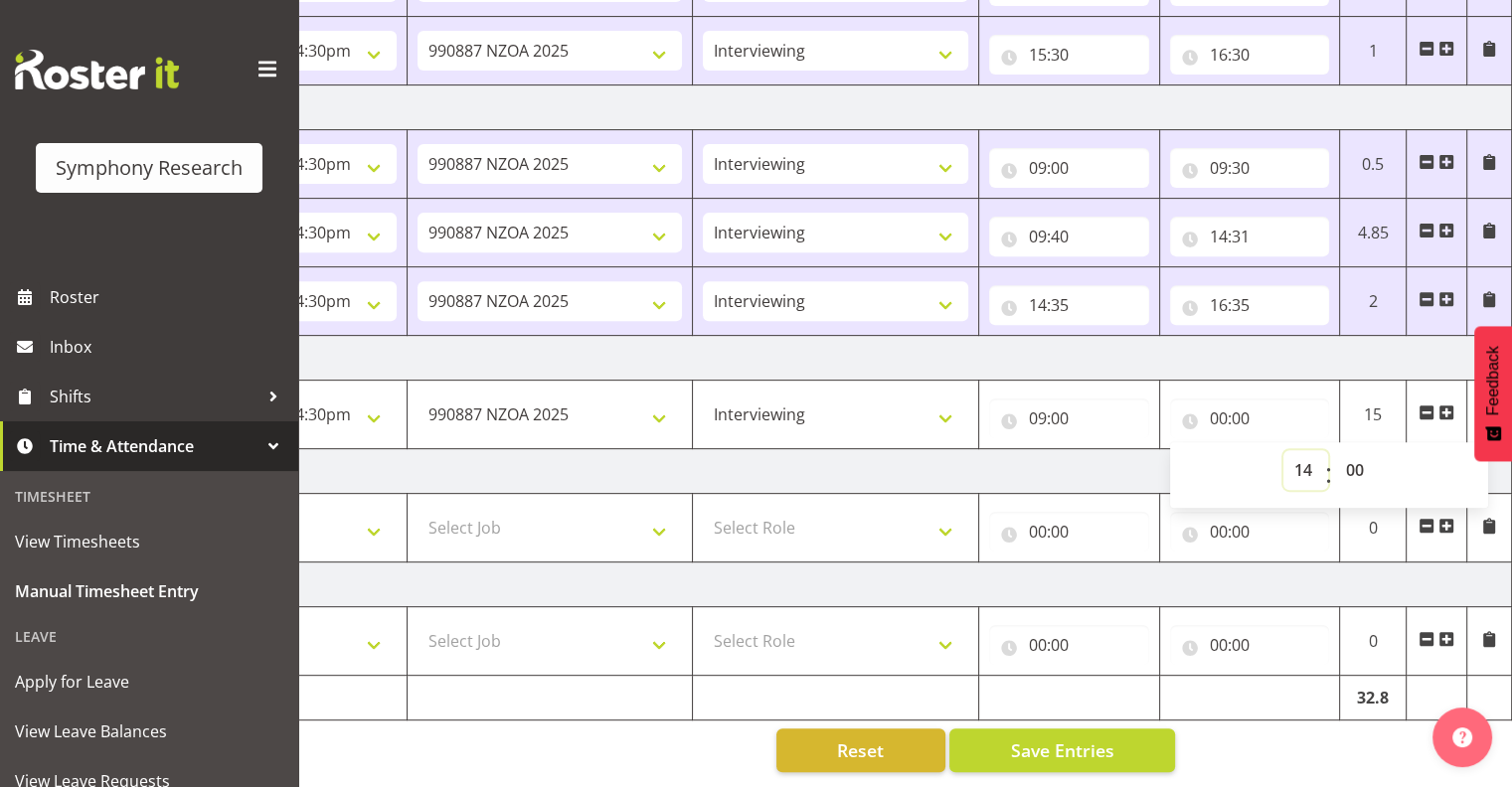 click on "00   01   02   03   04   05   06   07   08   09   10   11   12   13   14   15   16   17   18   19   20   21   22   23" at bounding box center [1305, 470] 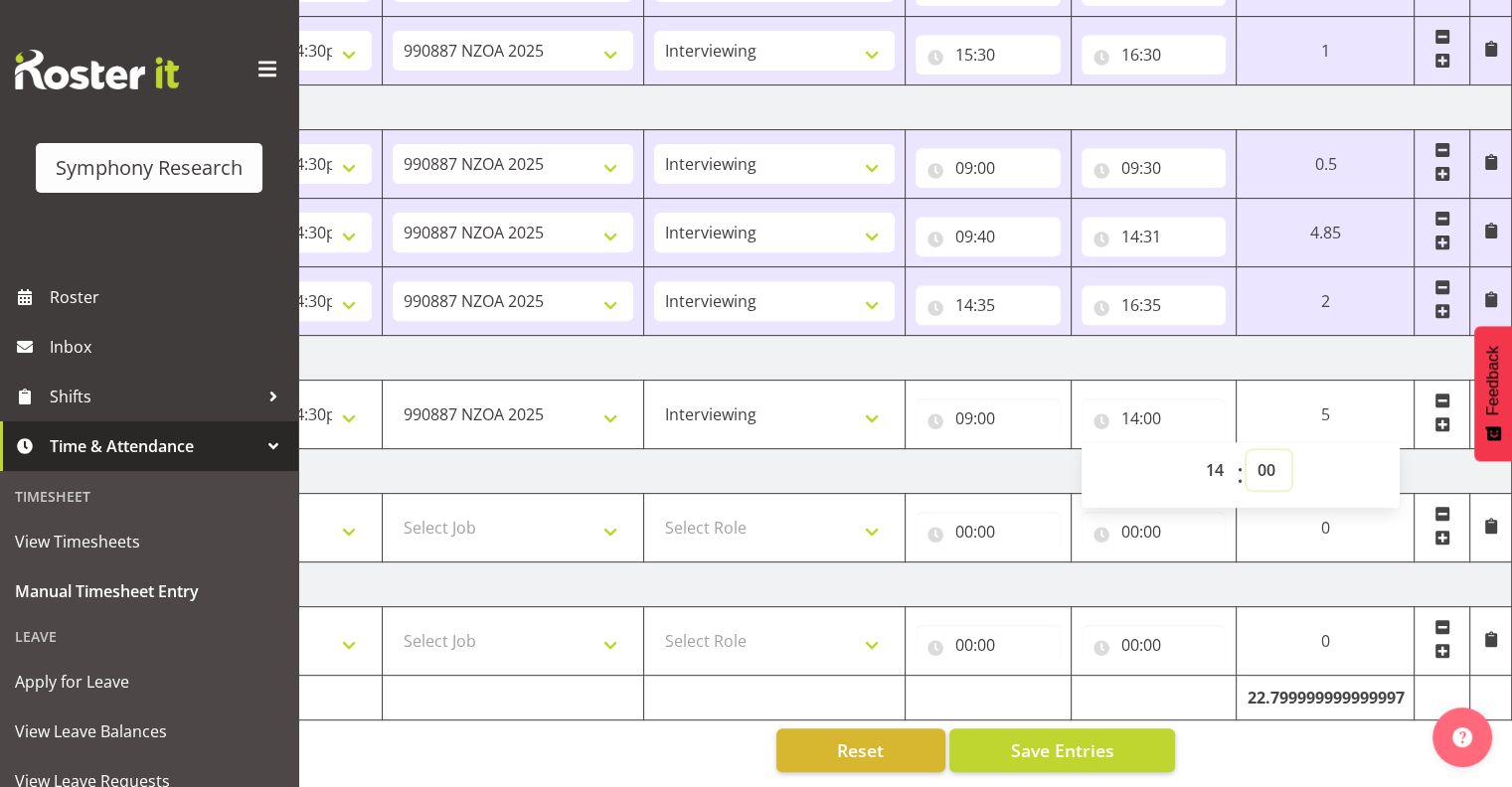 click on "00   01   02   03   04   05   06   07   08   09   10   11   12   13   14   15   16   17   18   19   20   21   22   23   24   25   26   27   28   29   30   31   32   33   34   35   36   37   38   39   40   41   42   43   44   45   46   47   48   49   50   51   52   53   54   55   56   57   58   59" at bounding box center (1268, 470) 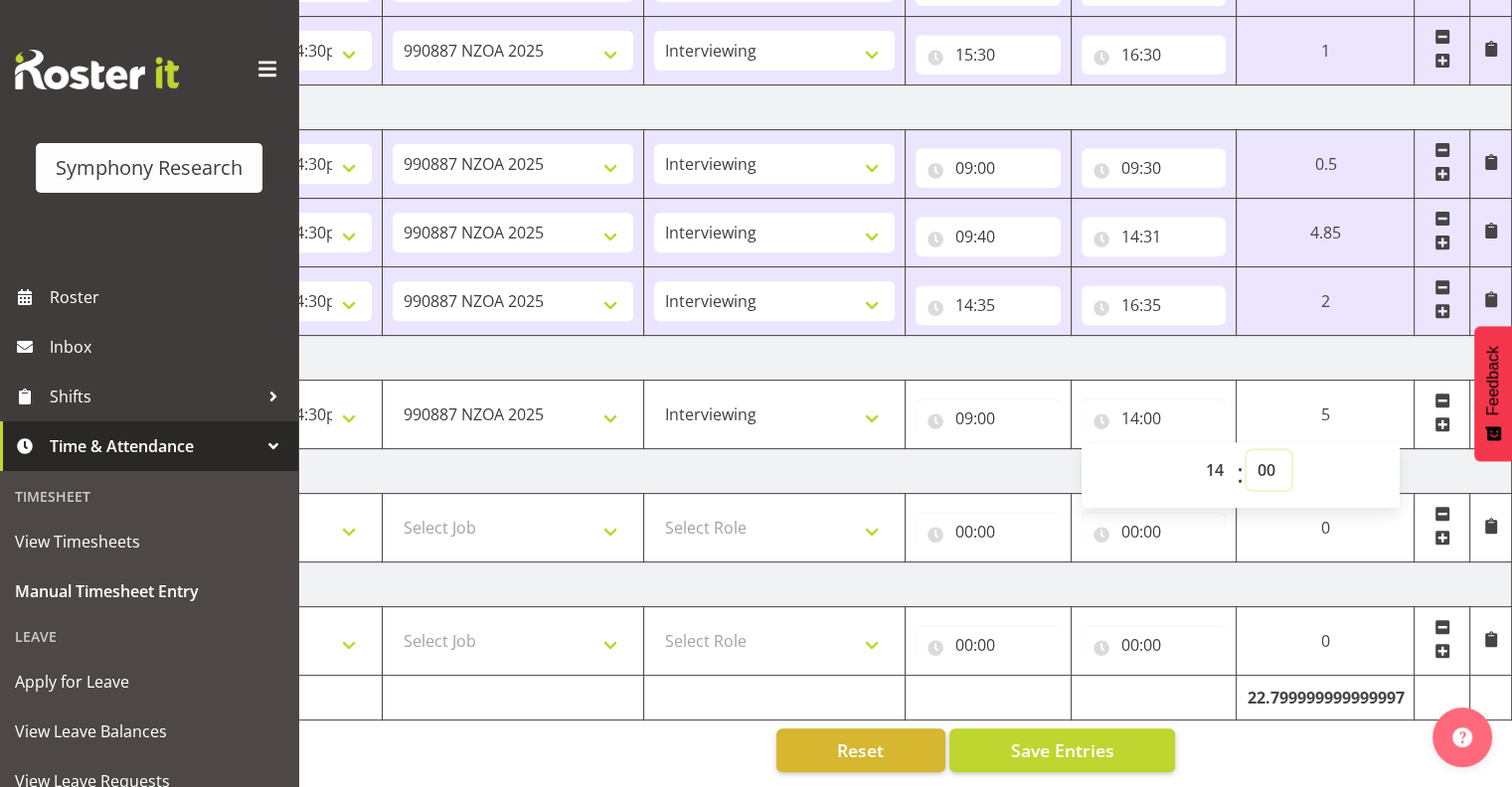select on "31" 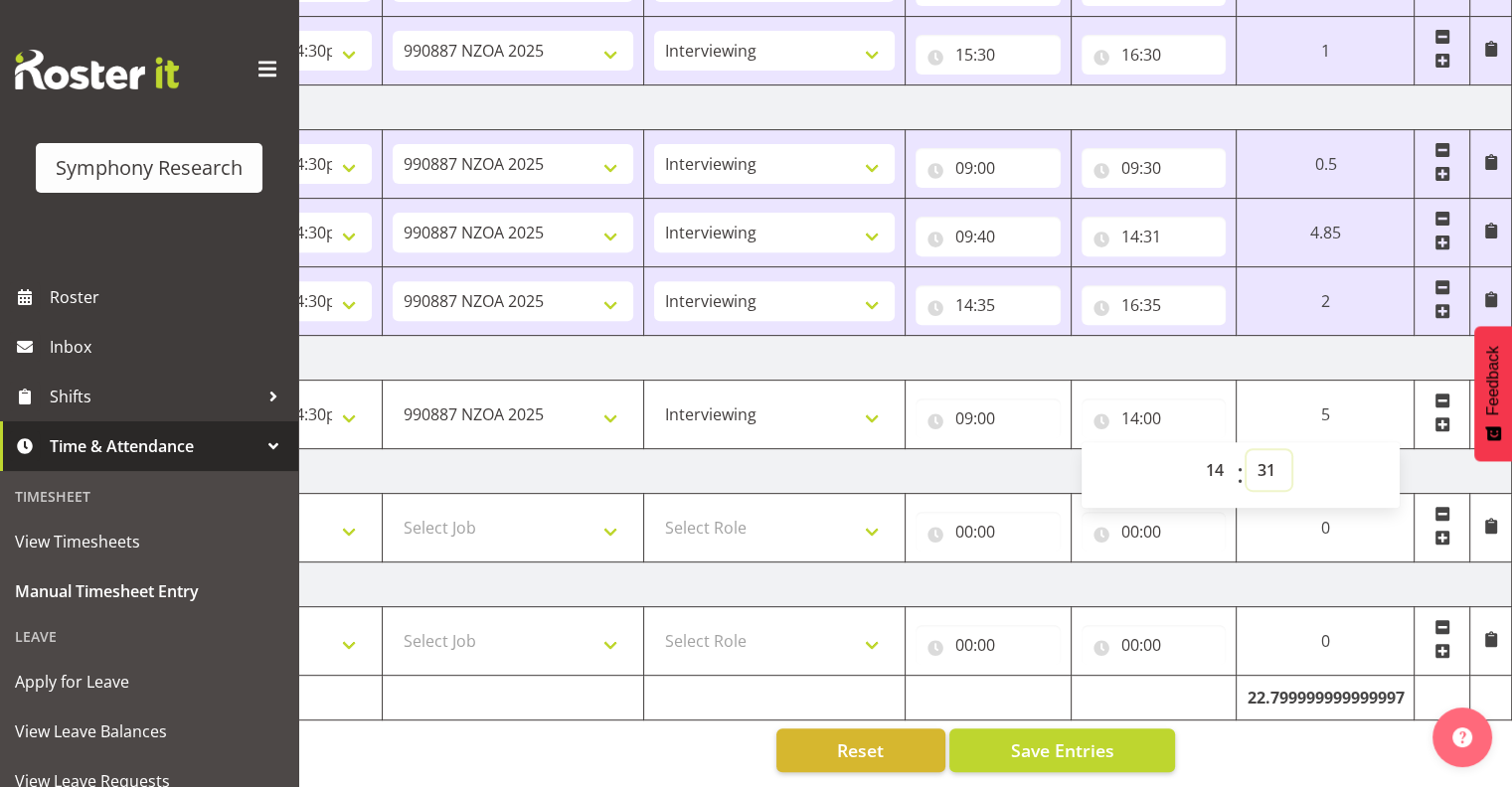 click on "00   01   02   03   04   05   06   07   08   09   10   11   12   13   14   15   16   17   18   19   20   21   22   23   24   25   26   27   28   29   30   31   32   33   34   35   36   37   38   39   40   41   42   43   44   45   46   47   48   49   50   51   52   53   54   55   56   57   58   59" at bounding box center [1268, 470] 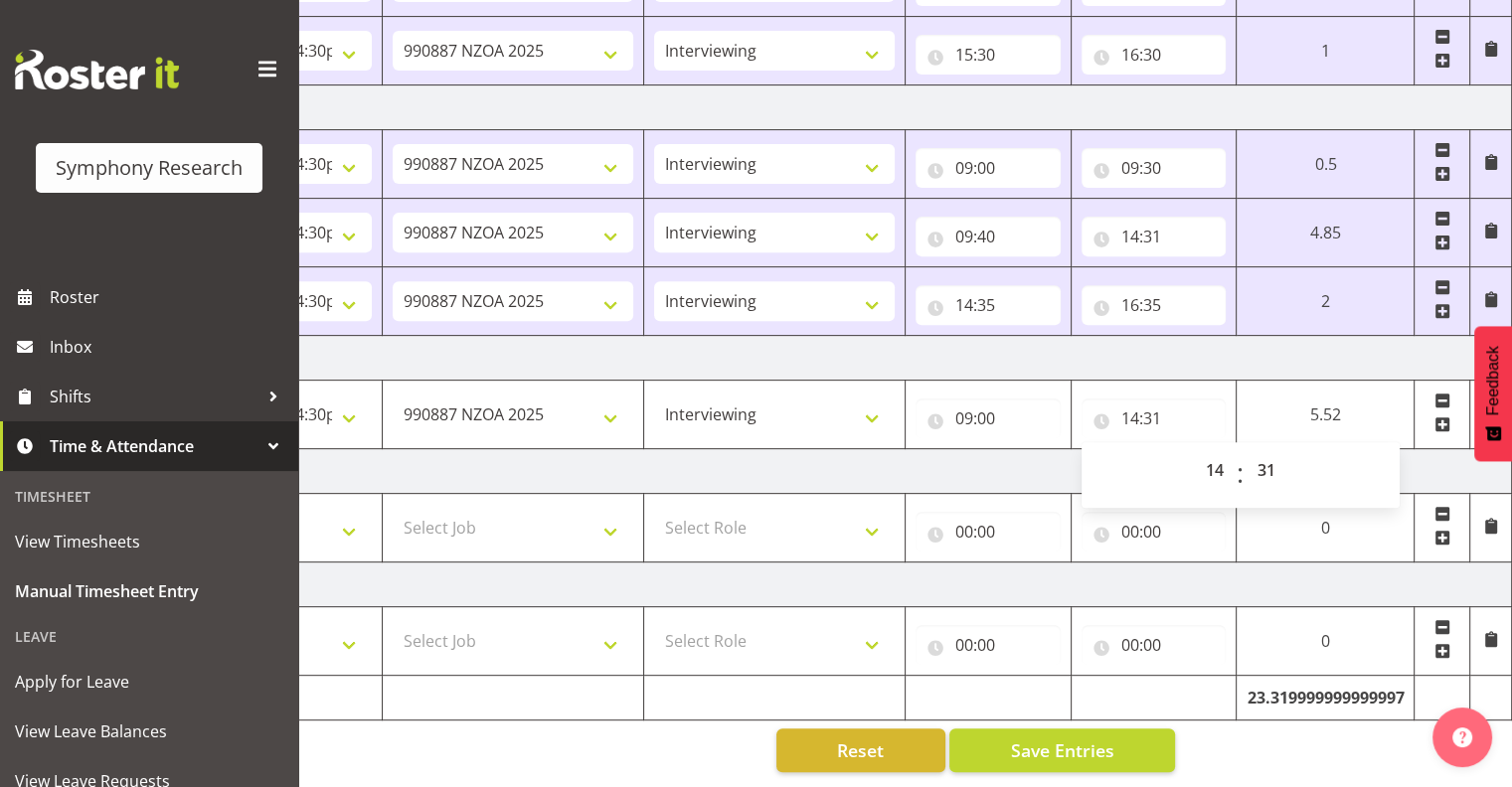 click at bounding box center [1442, 424] 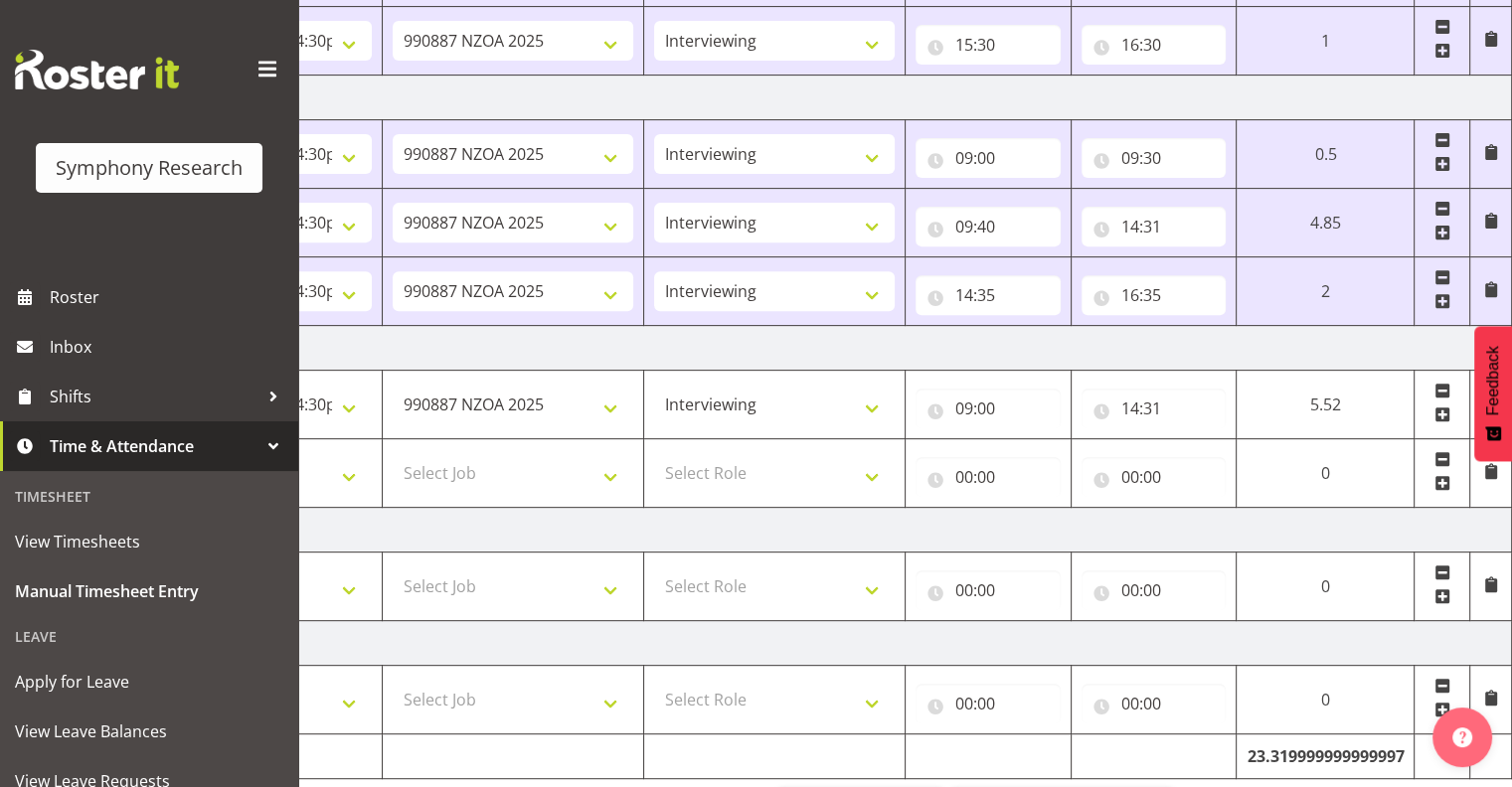 scroll, scrollTop: 784, scrollLeft: 0, axis: vertical 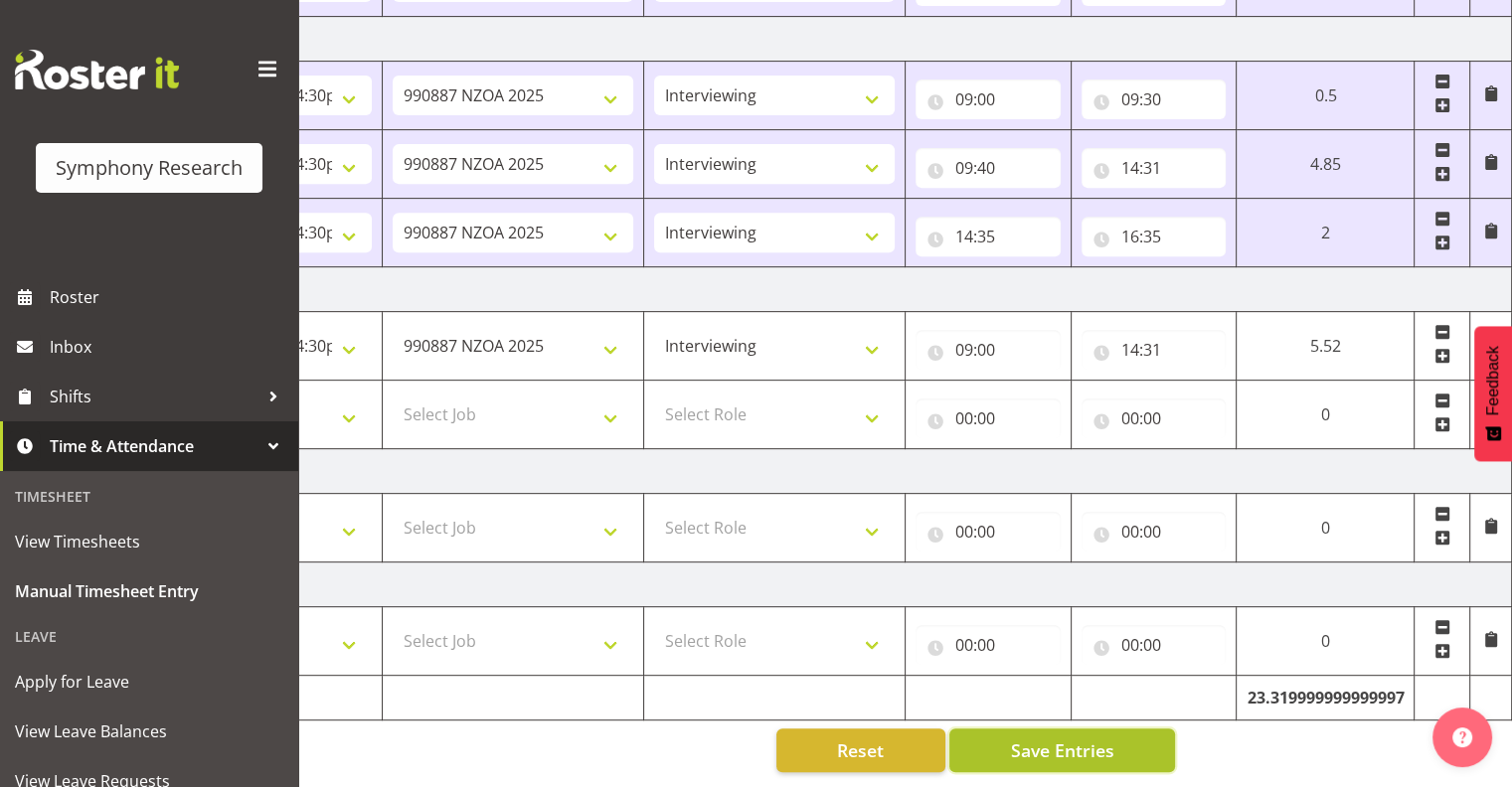 click on "Save
Entries" at bounding box center [1062, 750] 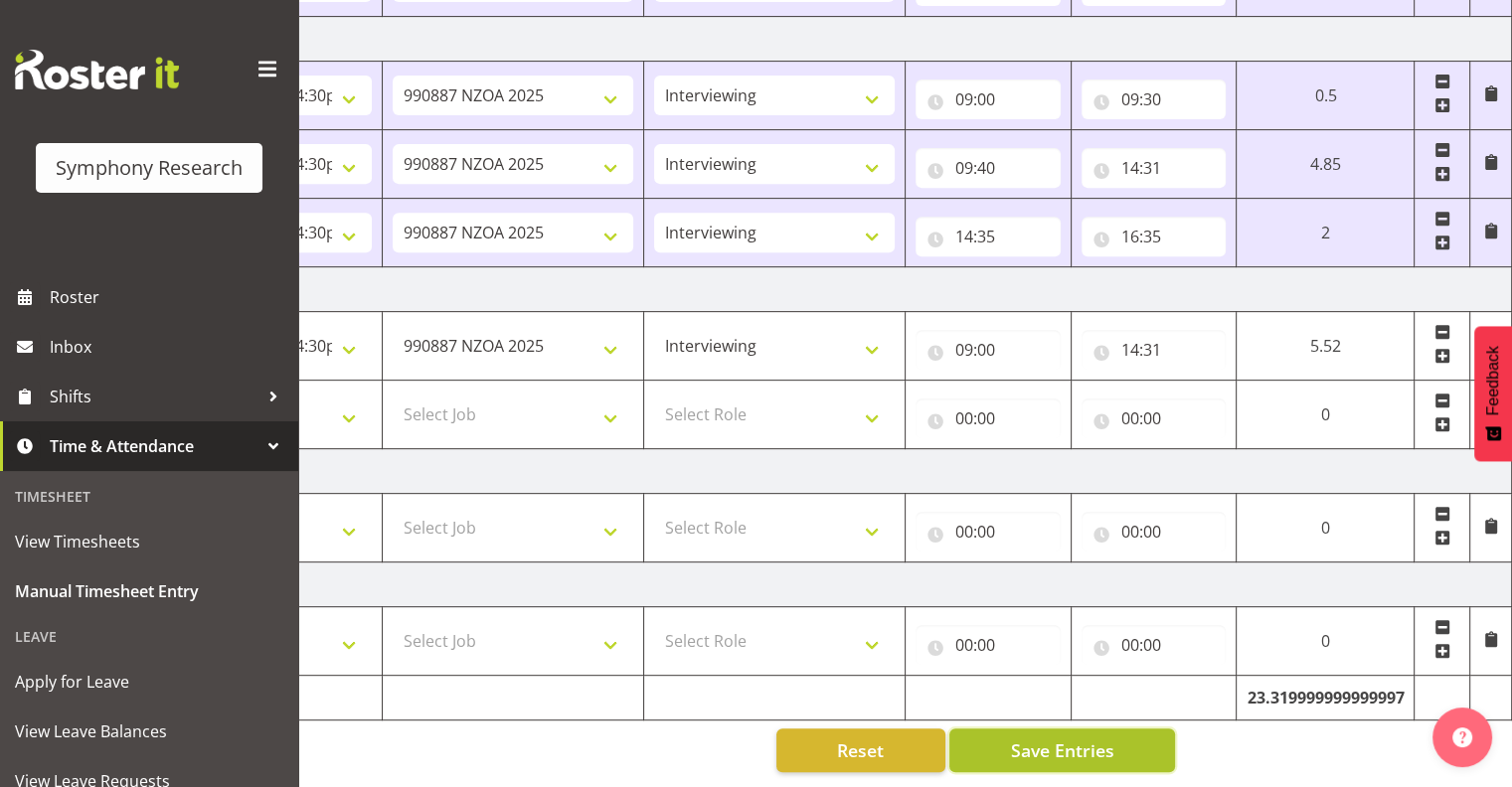 scroll, scrollTop: 715, scrollLeft: 0, axis: vertical 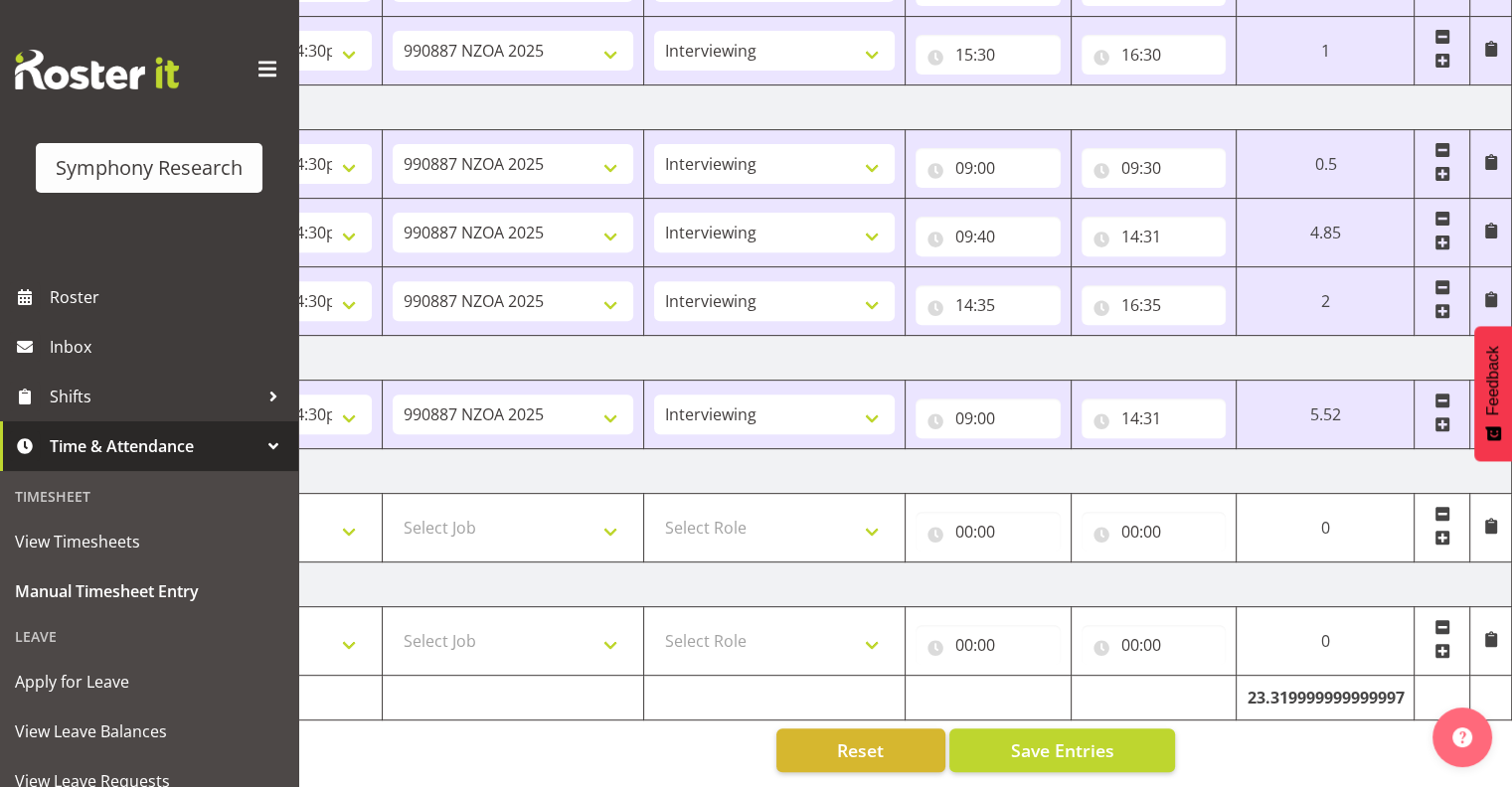 click at bounding box center [1442, 424] 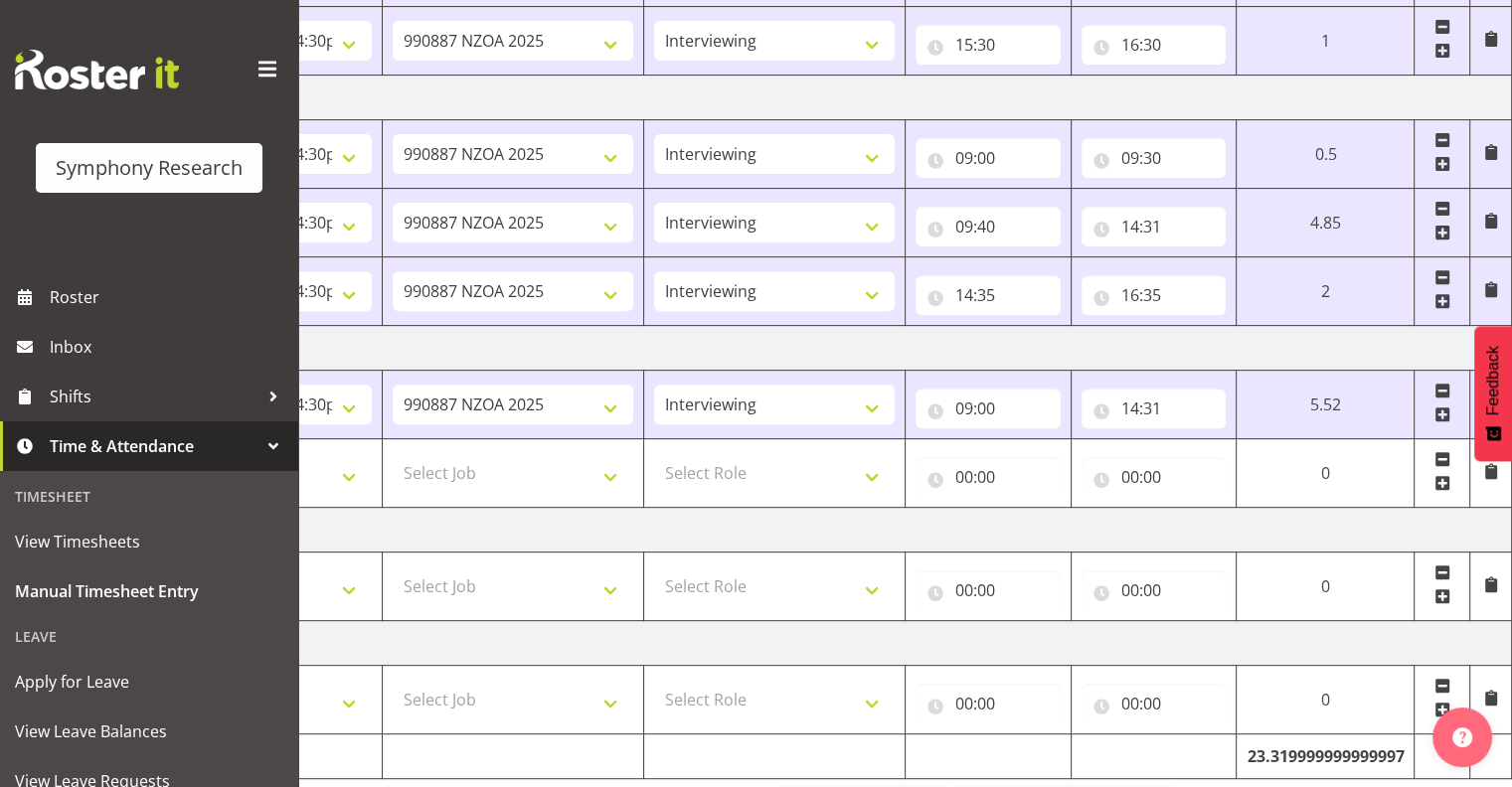 scroll, scrollTop: 784, scrollLeft: 0, axis: vertical 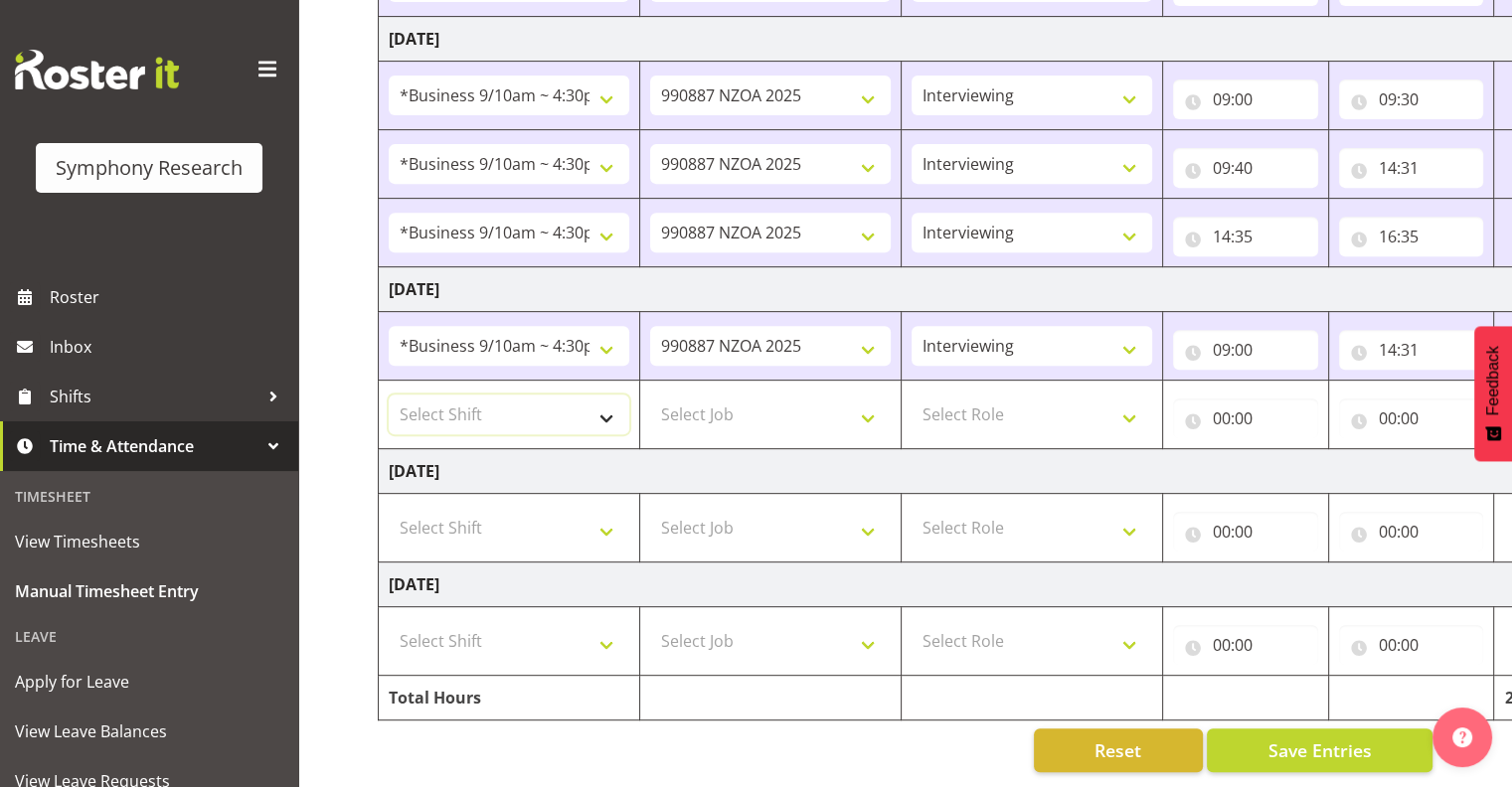 click on "Select Shift  !!Weekend Residential    (Roster IT Shift Label) *Business  9/10am ~ 4:30pm *Business Supervisor *Evening Residential Shift 5-9pm *RP Track  C *RP Track C Weekend *RP Weekly/Monthly Tracks *Supervisor Call Centre *Supervisor Evening *Supervisors & Call Centre Weekend Alarms Weekend NZOA Evenings RAMBO Weekend Test WP Aust briefing/training World Poll Aust Late 9p~10:30p World Poll Aust Wkend World Poll NZ Pilot World Poll NZ Wave 2 Pilot World Poll Pilot Aust 9:00~10:30pm" at bounding box center [509, 414] 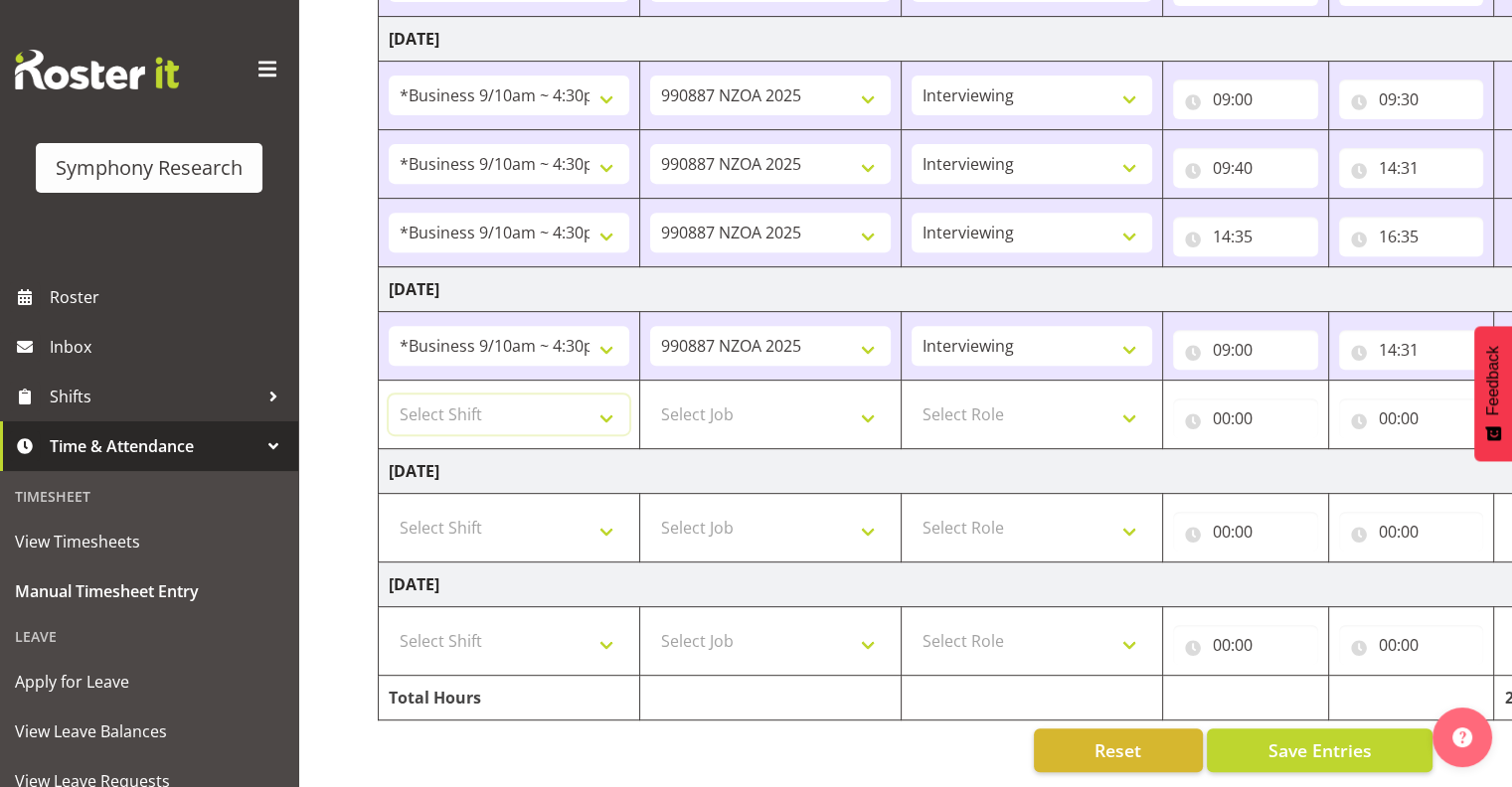 select on "26078" 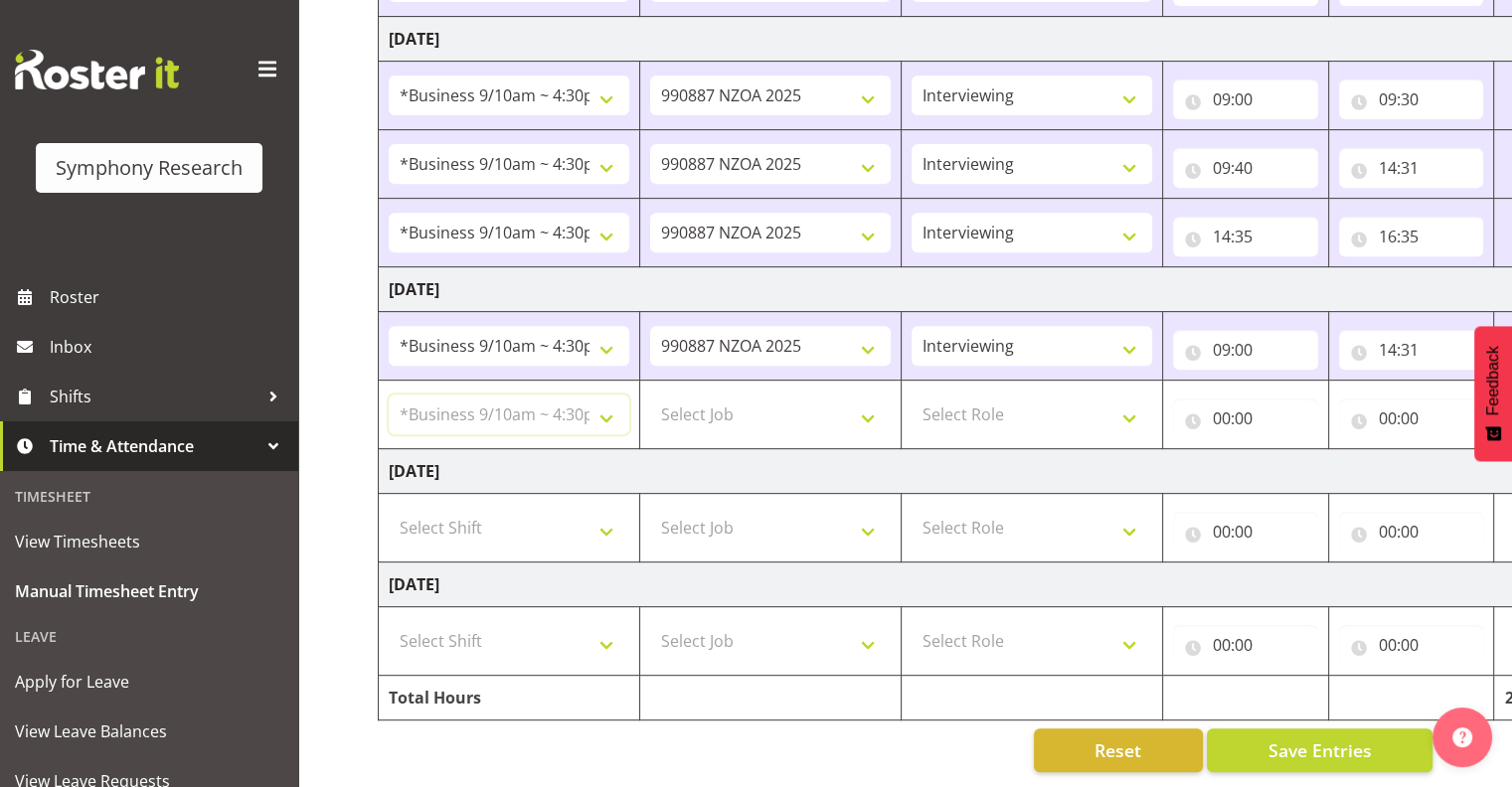 click on "Select Shift  !!Weekend Residential    (Roster IT Shift Label) *Business  9/10am ~ 4:30pm *Business Supervisor *Evening Residential Shift 5-9pm *RP Track  C *RP Track C Weekend *RP Weekly/Monthly Tracks *Supervisor Call Centre *Supervisor Evening *Supervisors & Call Centre Weekend Alarms Weekend NZOA Evenings RAMBO Weekend Test WP Aust briefing/training World Poll Aust Late 9p~10:30p World Poll Aust Wkend World Poll NZ Pilot World Poll NZ Wave 2 Pilot World Poll Pilot Aust 9:00~10:30pm" at bounding box center (509, 414) 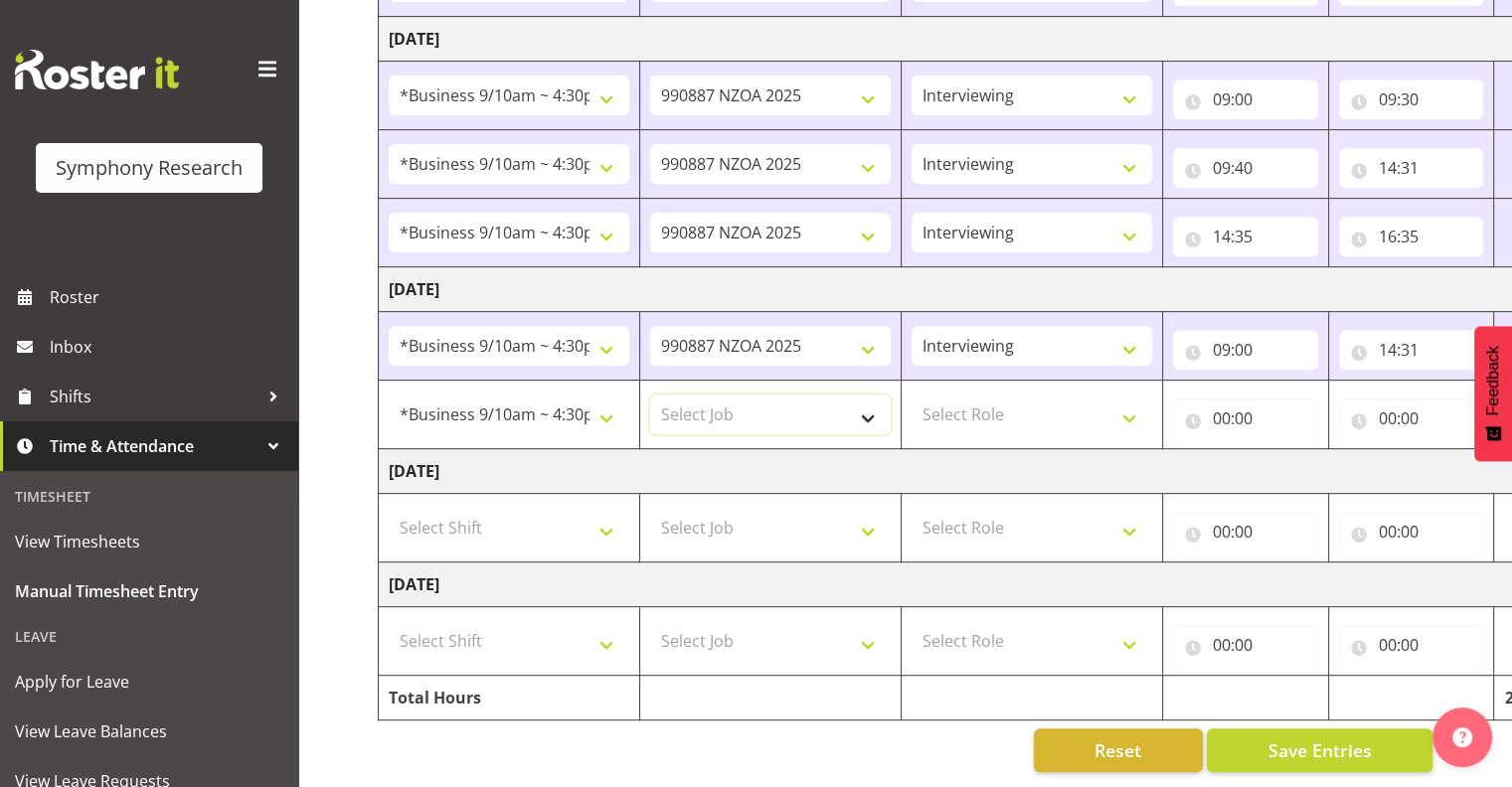 click on "Select Job  550060 IF Admin 553491 World Poll Australia  Wave 2 Pretest 2025 553493	World Poll New Zealand Wave 2 Pretest 2025 553500 BFM Jul - Sep 2025 990000 General 990820 Mobtest 2024 990821 Goldrush 2024 990846 Toka Tu Ake 2025 990855 FENZ 990878 CMI Q3 2025 990881 PowerNet 990883 Alarms 990885 PEXA 990887 NZOA 2025 999996 Training 999997 Recruitment & Training 999999 DT" at bounding box center [770, 414] 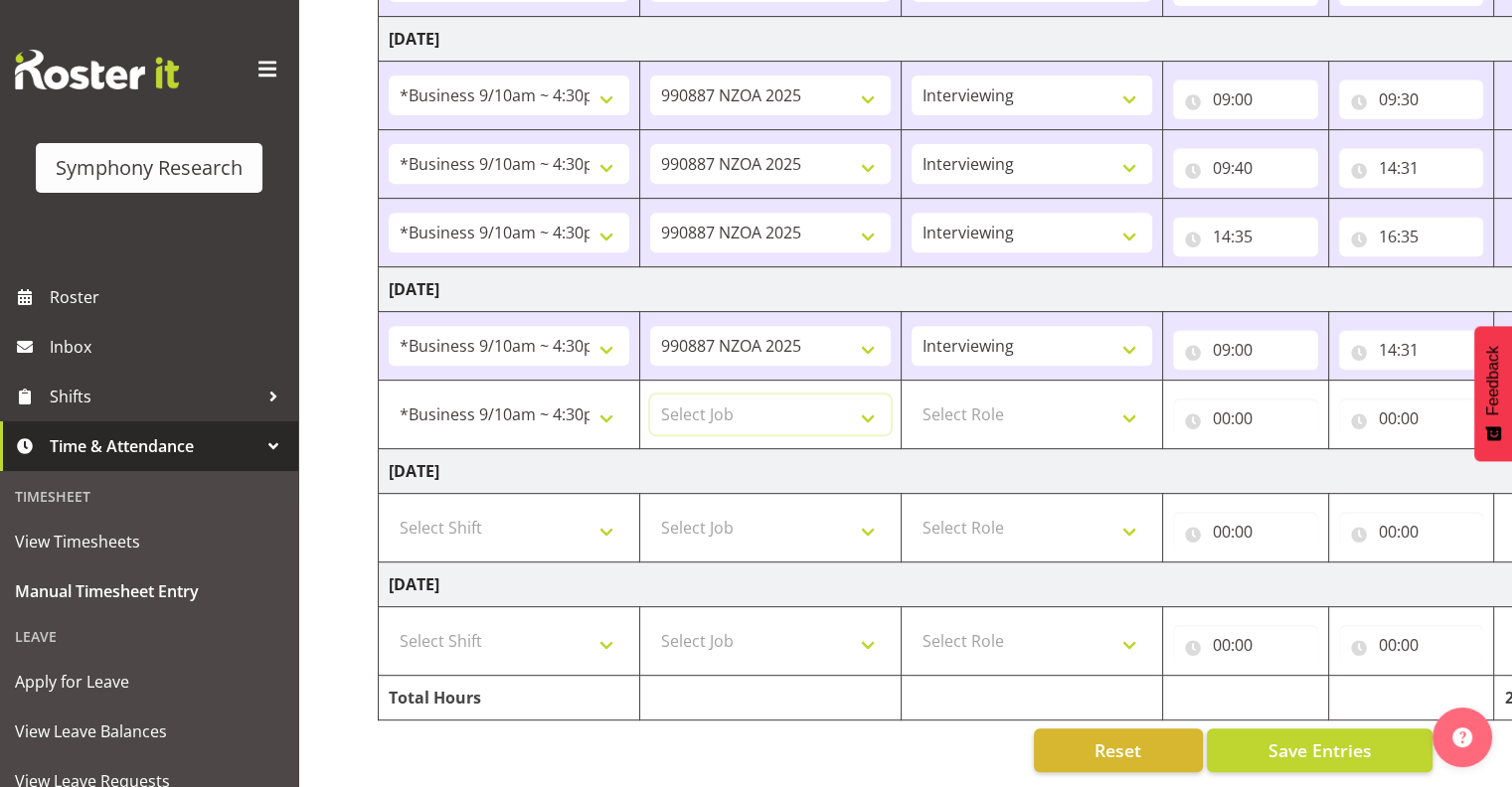 select on "10409" 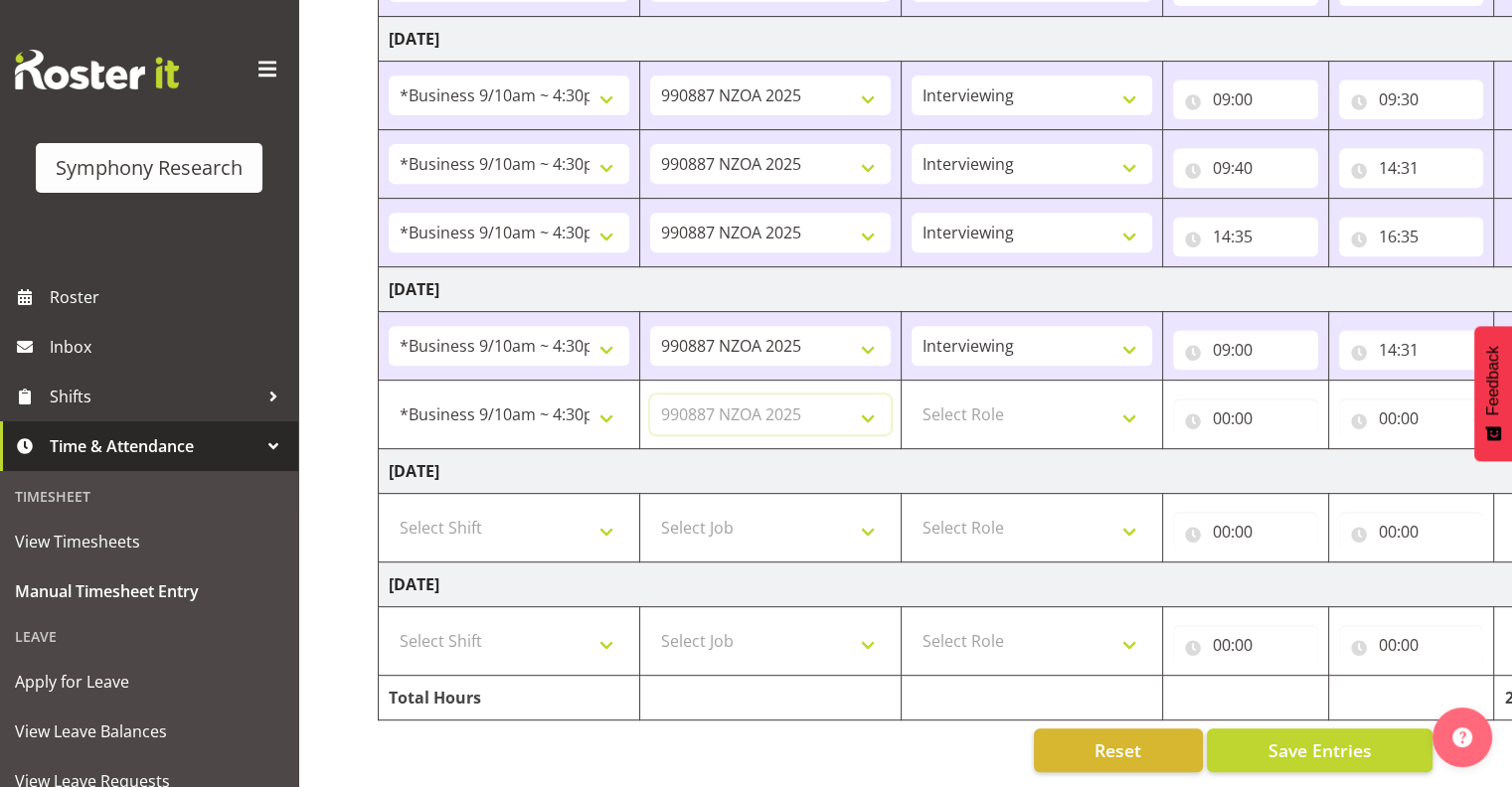 click on "Select Job  550060 IF Admin 553491 World Poll Australia  Wave 2 Pretest 2025 553493	World Poll New Zealand Wave 2 Pretest 2025 553500 BFM Jul - Sep 2025 990000 General 990820 Mobtest 2024 990821 Goldrush 2024 990846 Toka Tu Ake 2025 990855 FENZ 990878 CMI Q3 2025 990881 PowerNet 990883 Alarms 990885 PEXA 990887 NZOA 2025 999996 Training 999997 Recruitment & Training 999999 DT" at bounding box center [770, 414] 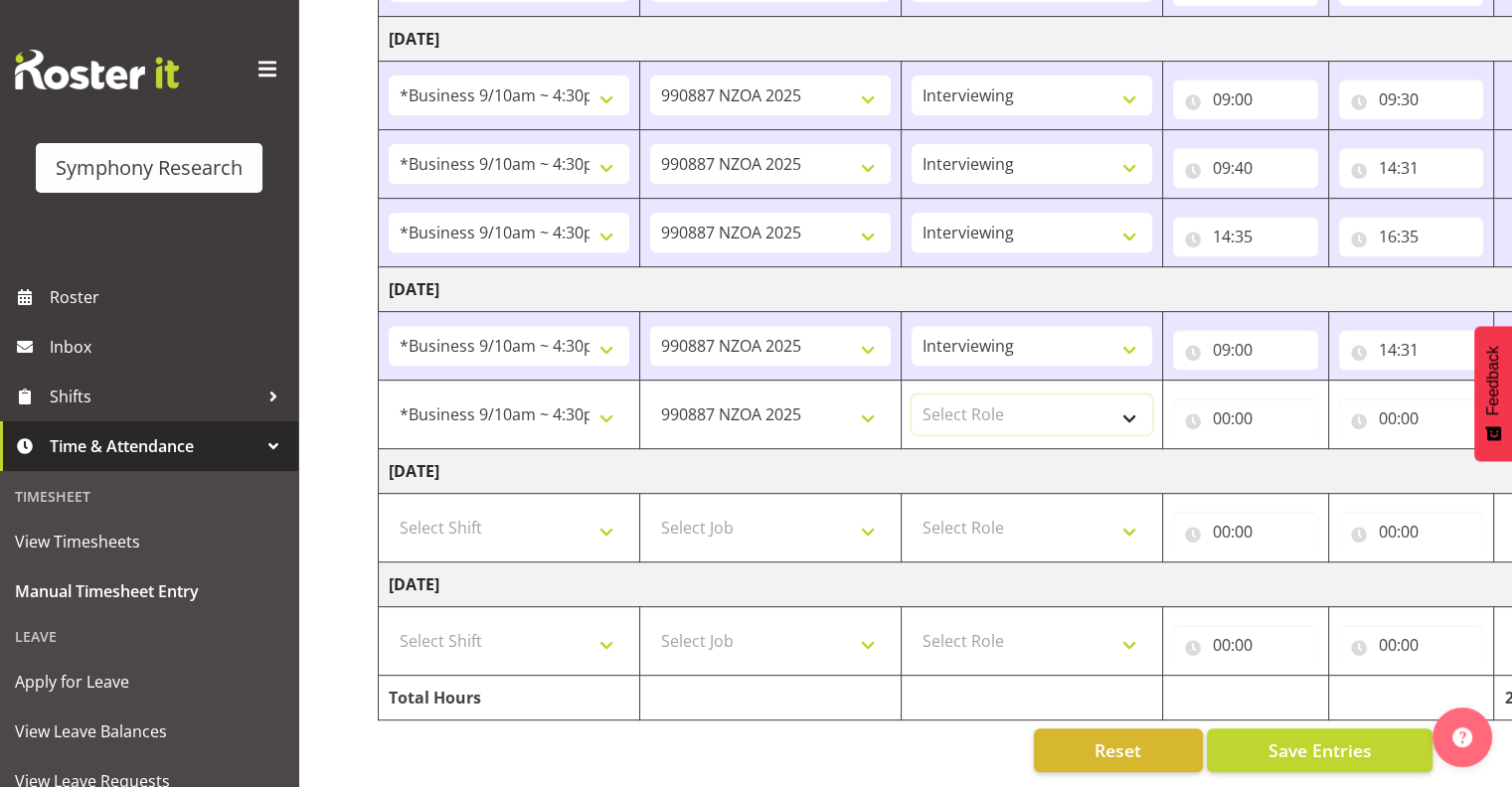 click on "Select Role  Interviewing Briefing" at bounding box center (1032, 414) 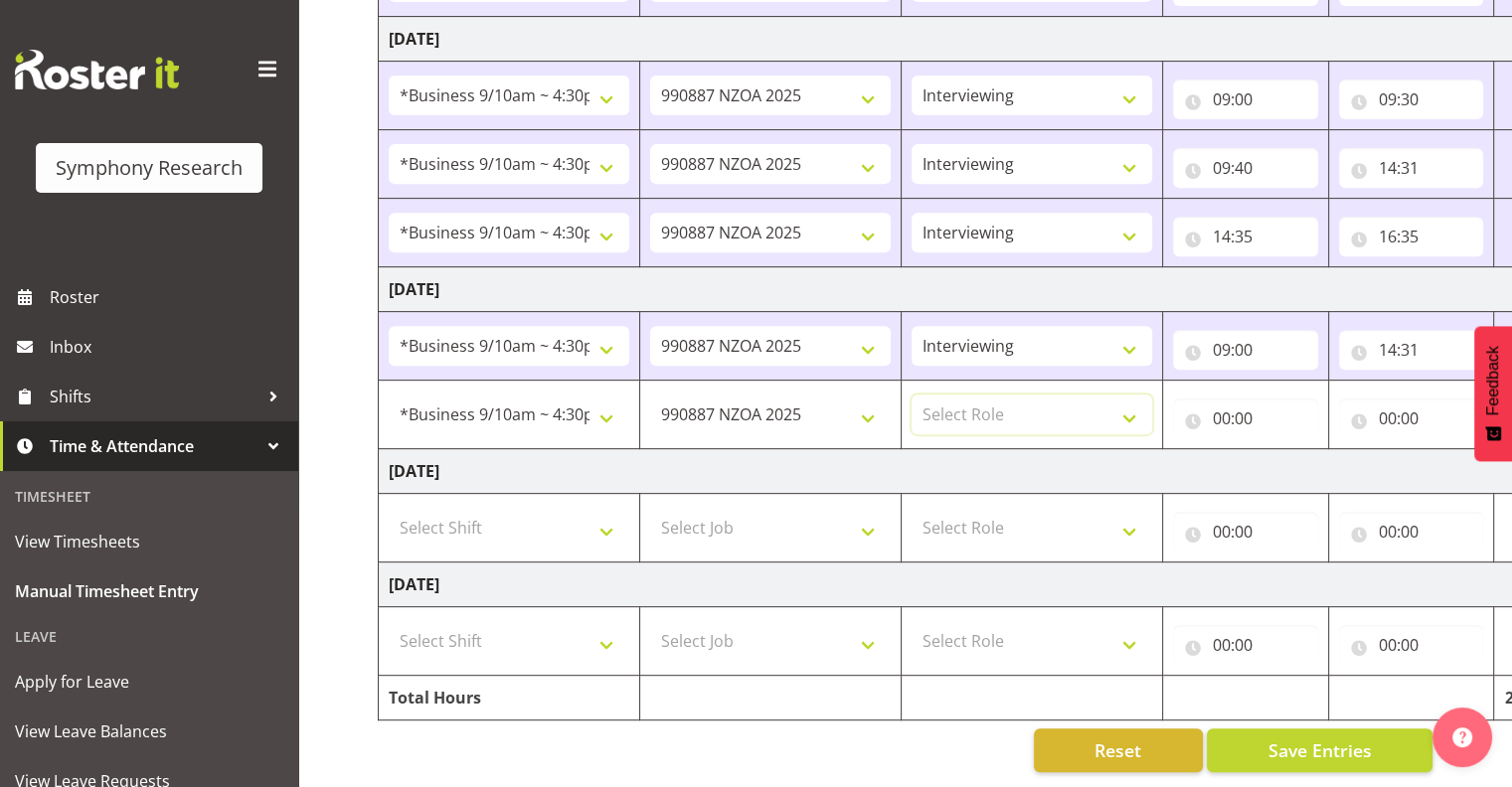 select on "47" 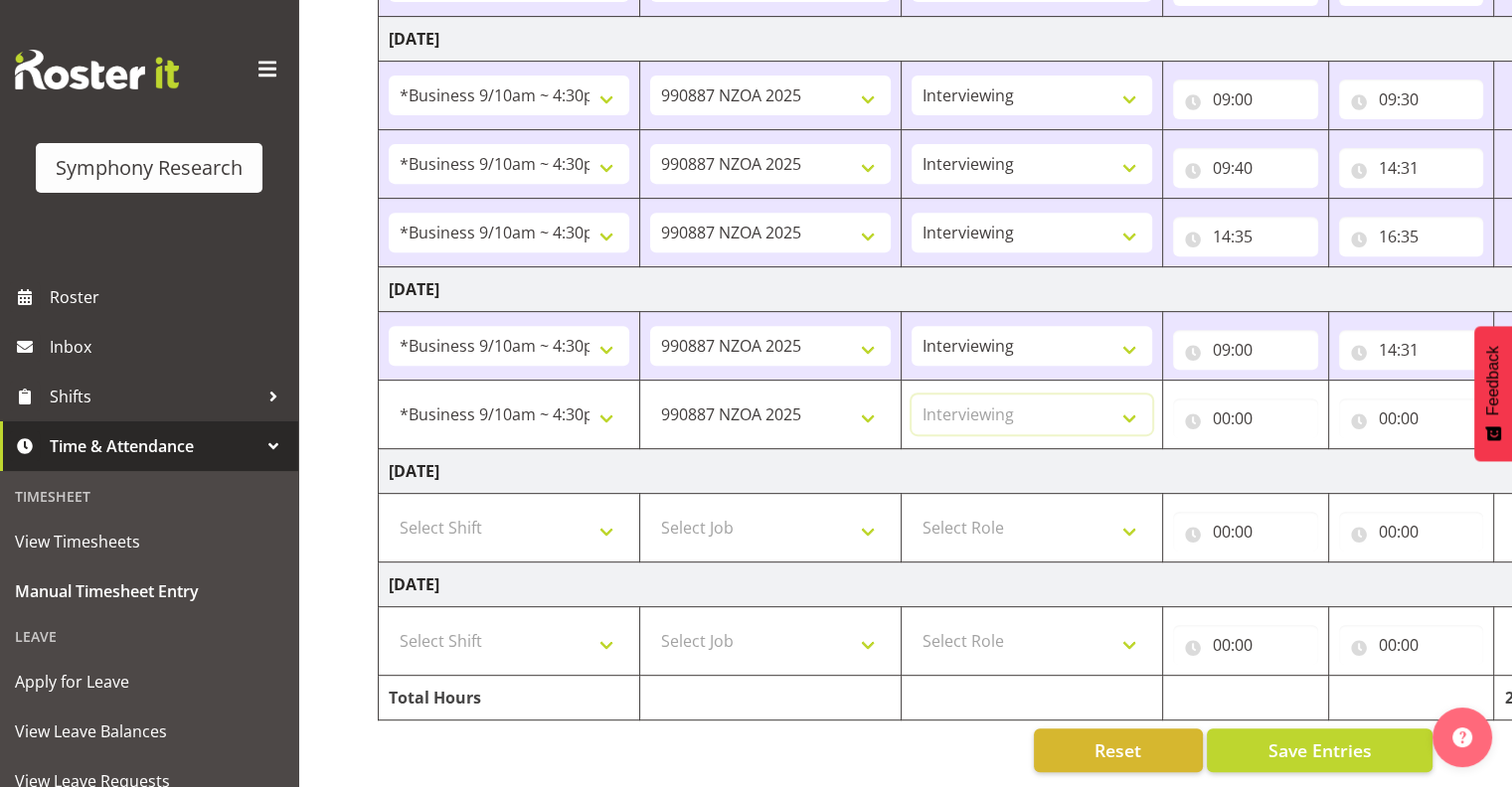 click on "Select Role  Interviewing Briefing" at bounding box center [1032, 414] 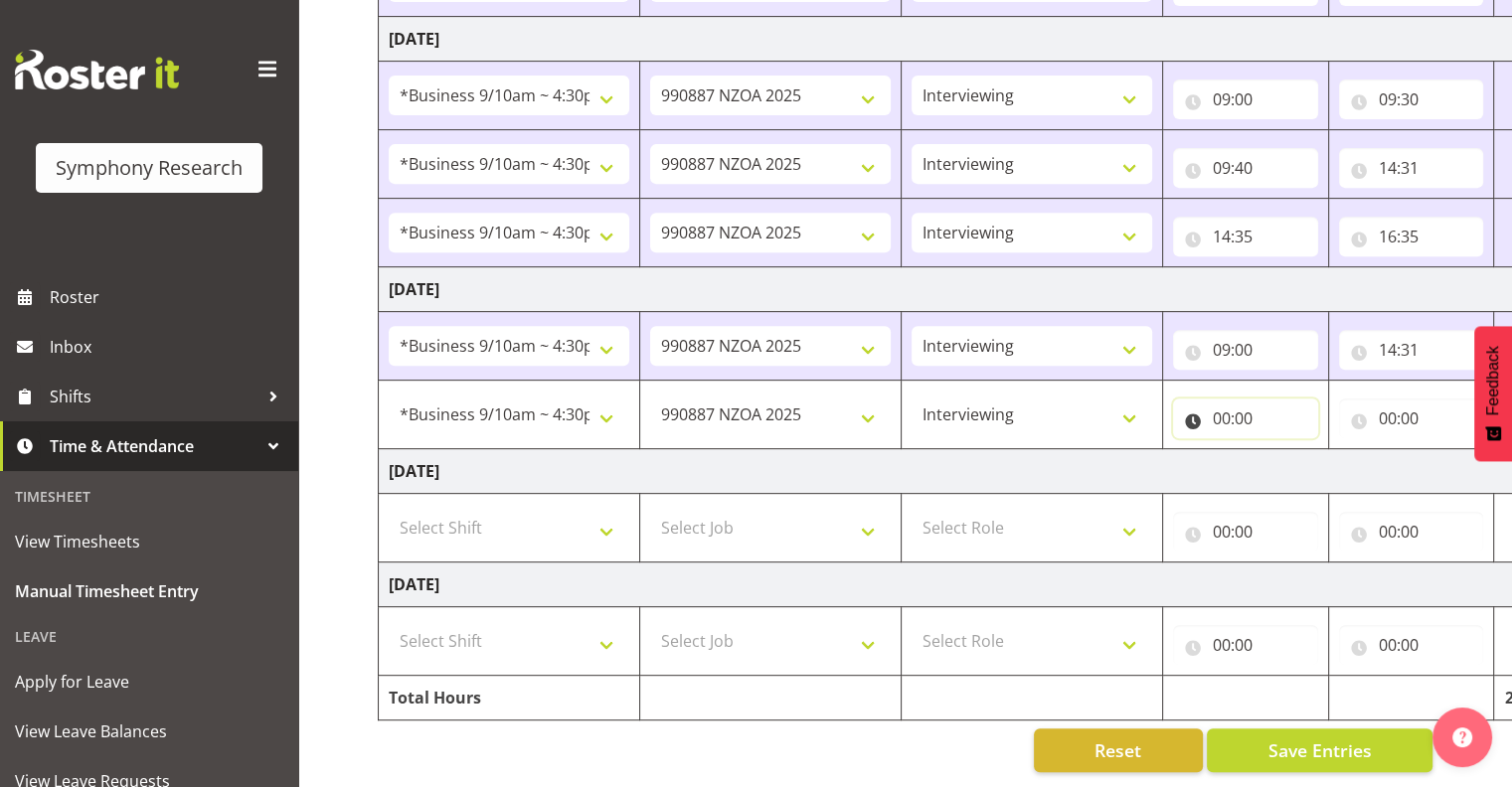 click on "00:00" at bounding box center (1246, 418) 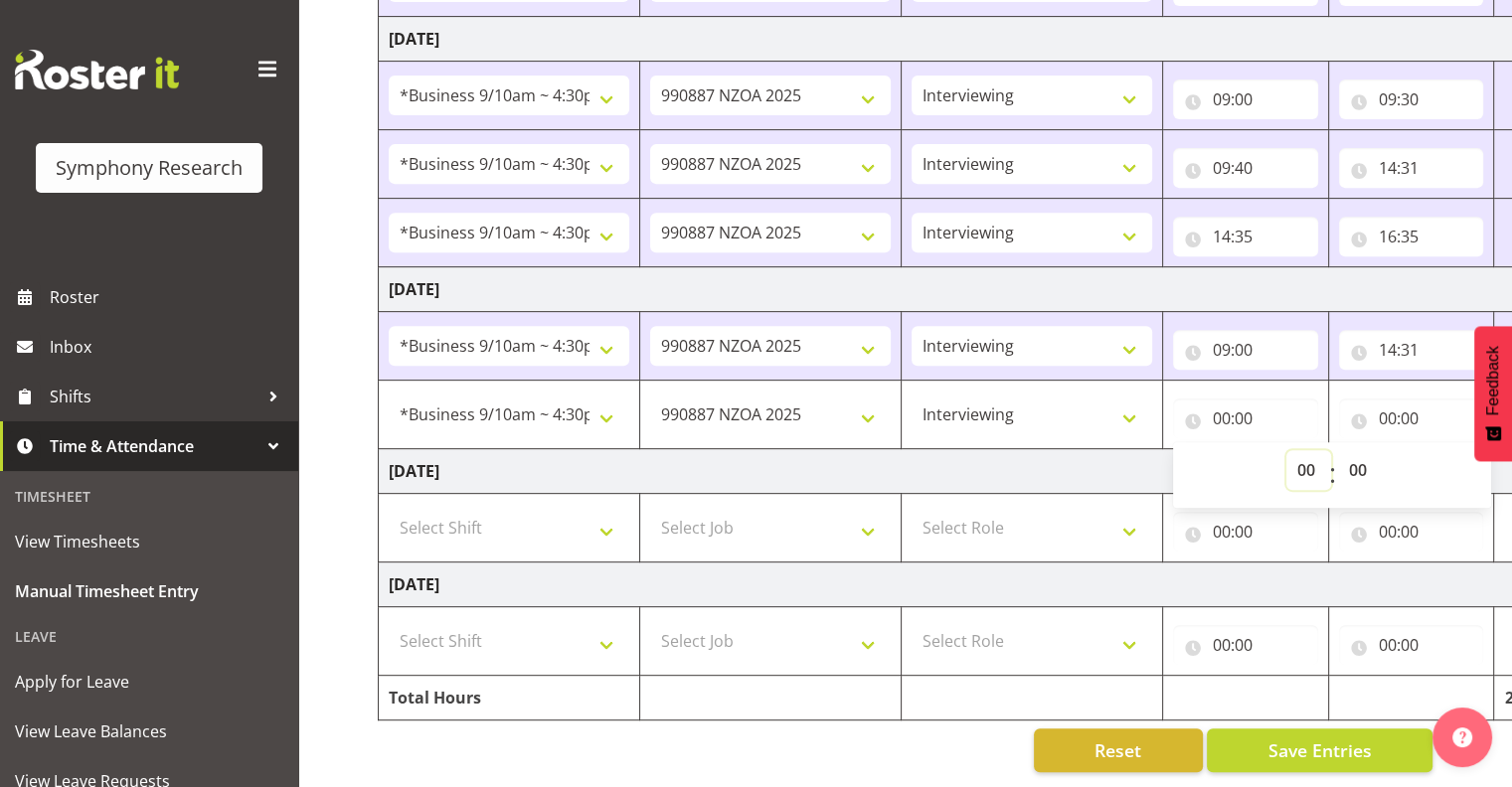 click on "00   01   02   03   04   05   06   07   08   09   10   11   12   13   14   15   16   17   18   19   20   21   22   23" at bounding box center (1308, 470) 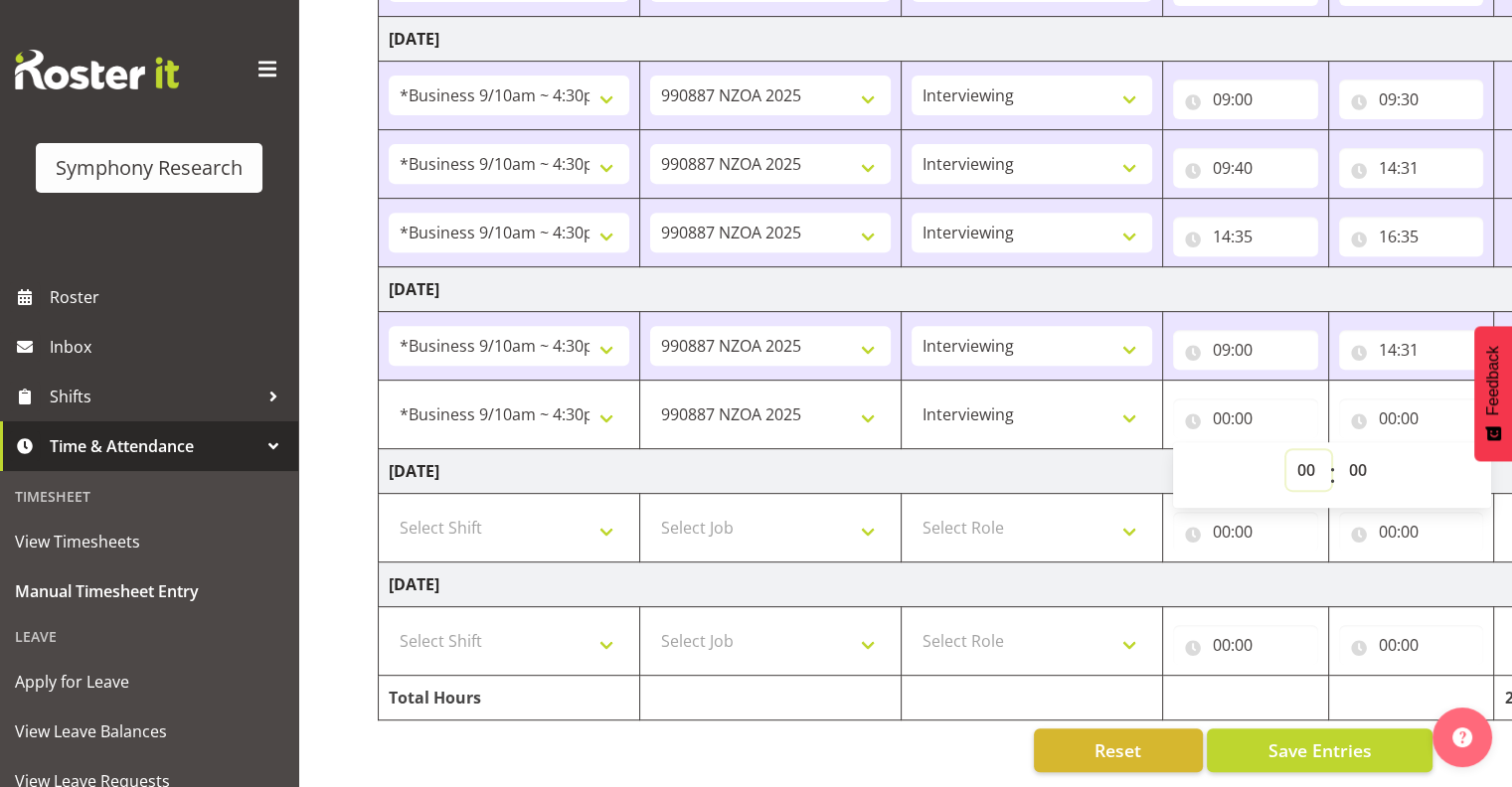 select on "15" 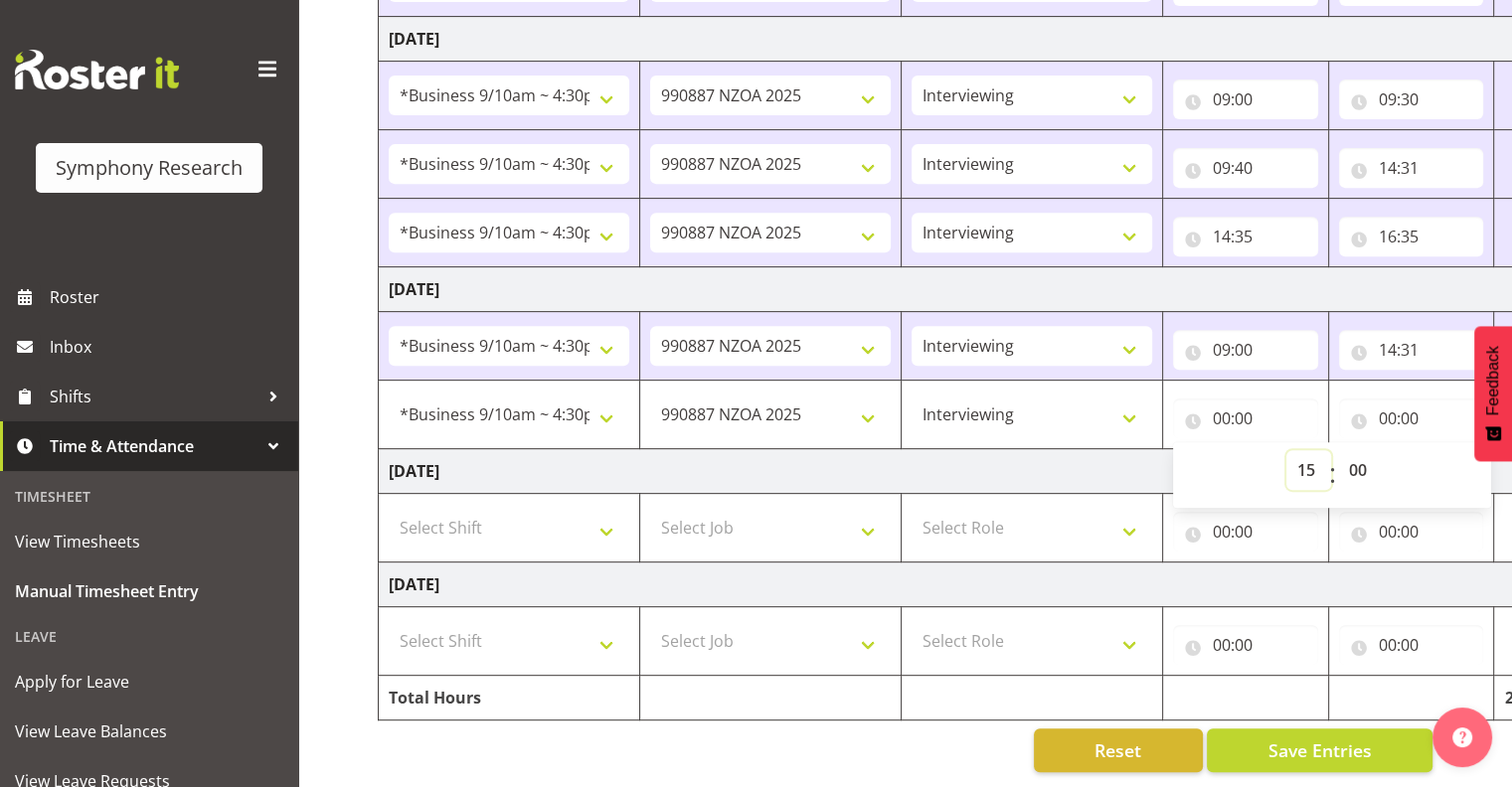 click on "00   01   02   03   04   05   06   07   08   09   10   11   12   13   14   15   16   17   18   19   20   21   22   23" at bounding box center [1308, 470] 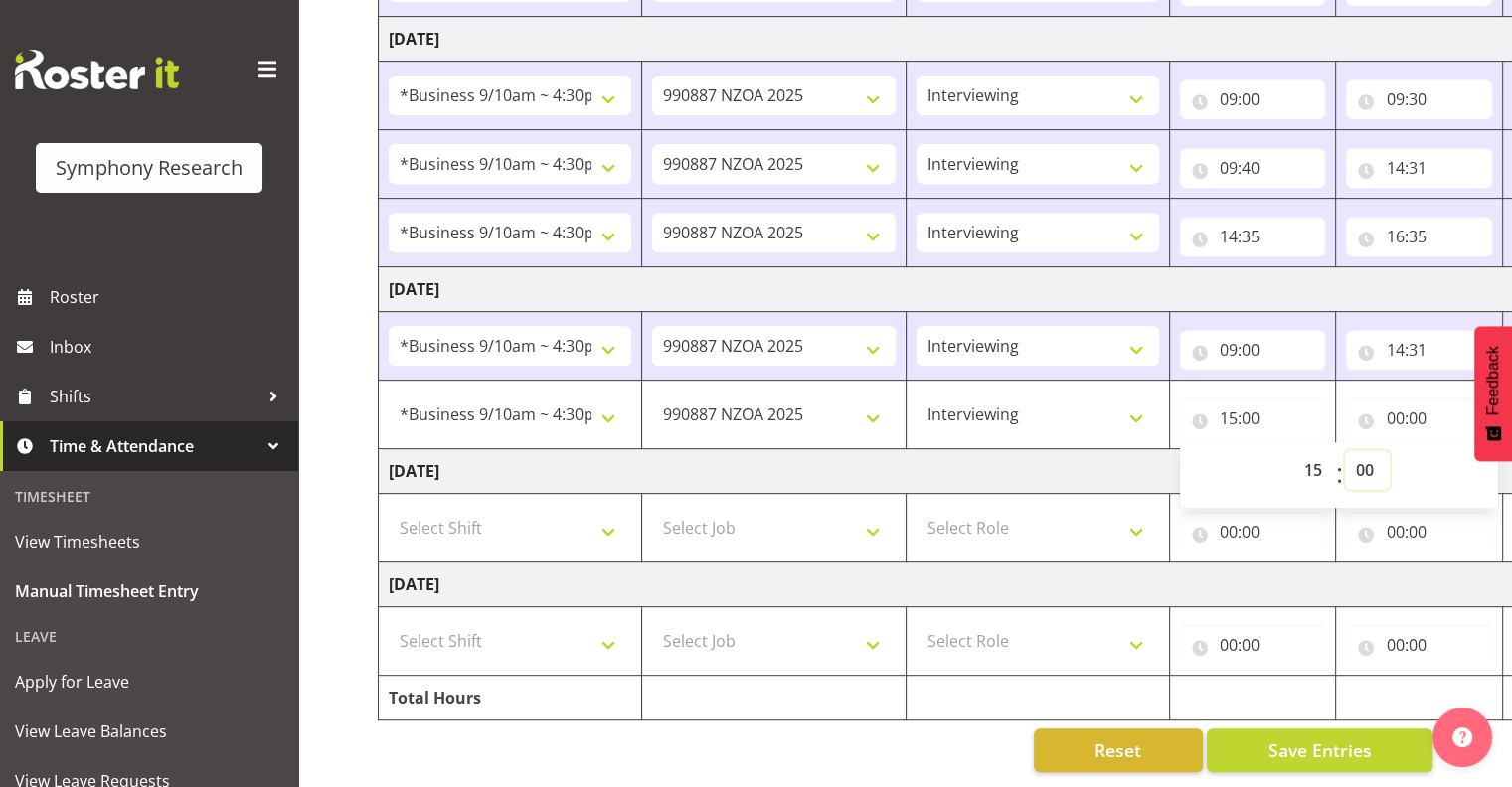 click on "00   01   02   03   04   05   06   07   08   09   10   11   12   13   14   15   16   17   18   19   20   21   22   23   24   25   26   27   28   29   30   31   32   33   34   35   36   37   38   39   40   41   42   43   44   45   46   47   48   49   50   51   52   53   54   55   56   57   58   59" at bounding box center [1367, 470] 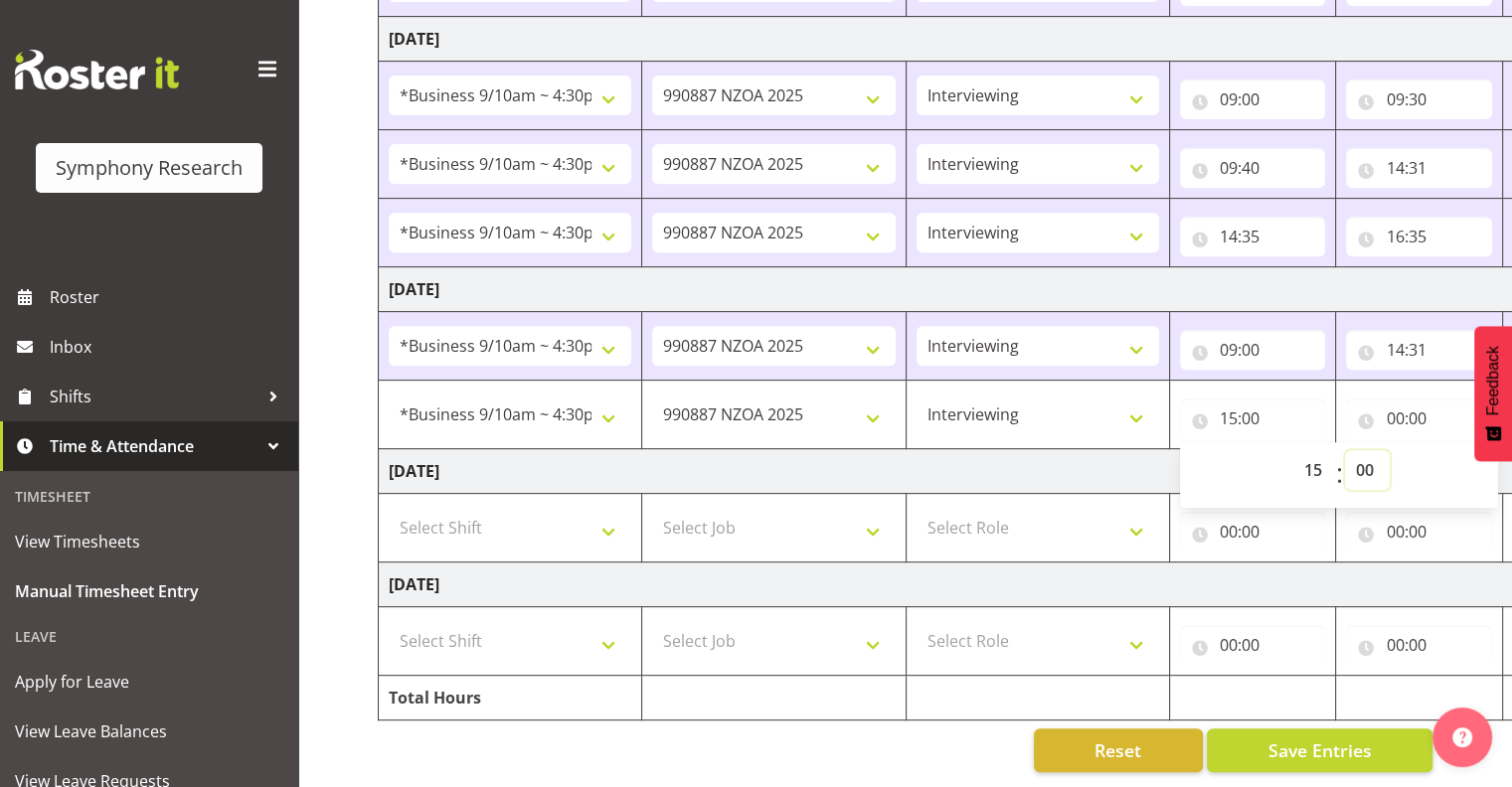 select on "10" 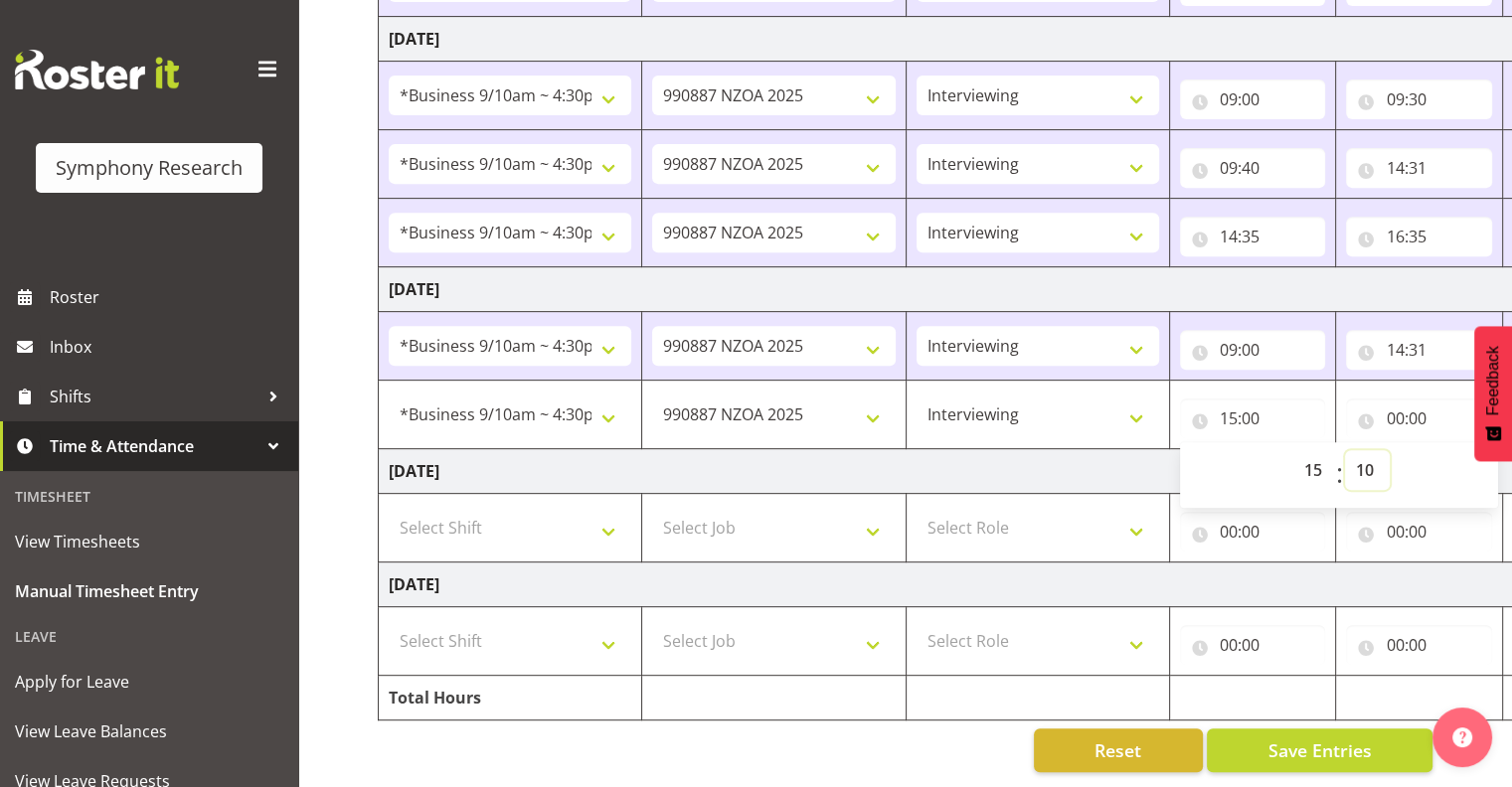 click on "00   01   02   03   04   05   06   07   08   09   10   11   12   13   14   15   16   17   18   19   20   21   22   23   24   25   26   27   28   29   30   31   32   33   34   35   36   37   38   39   40   41   42   43   44   45   46   47   48   49   50   51   52   53   54   55   56   57   58   59" at bounding box center (1367, 470) 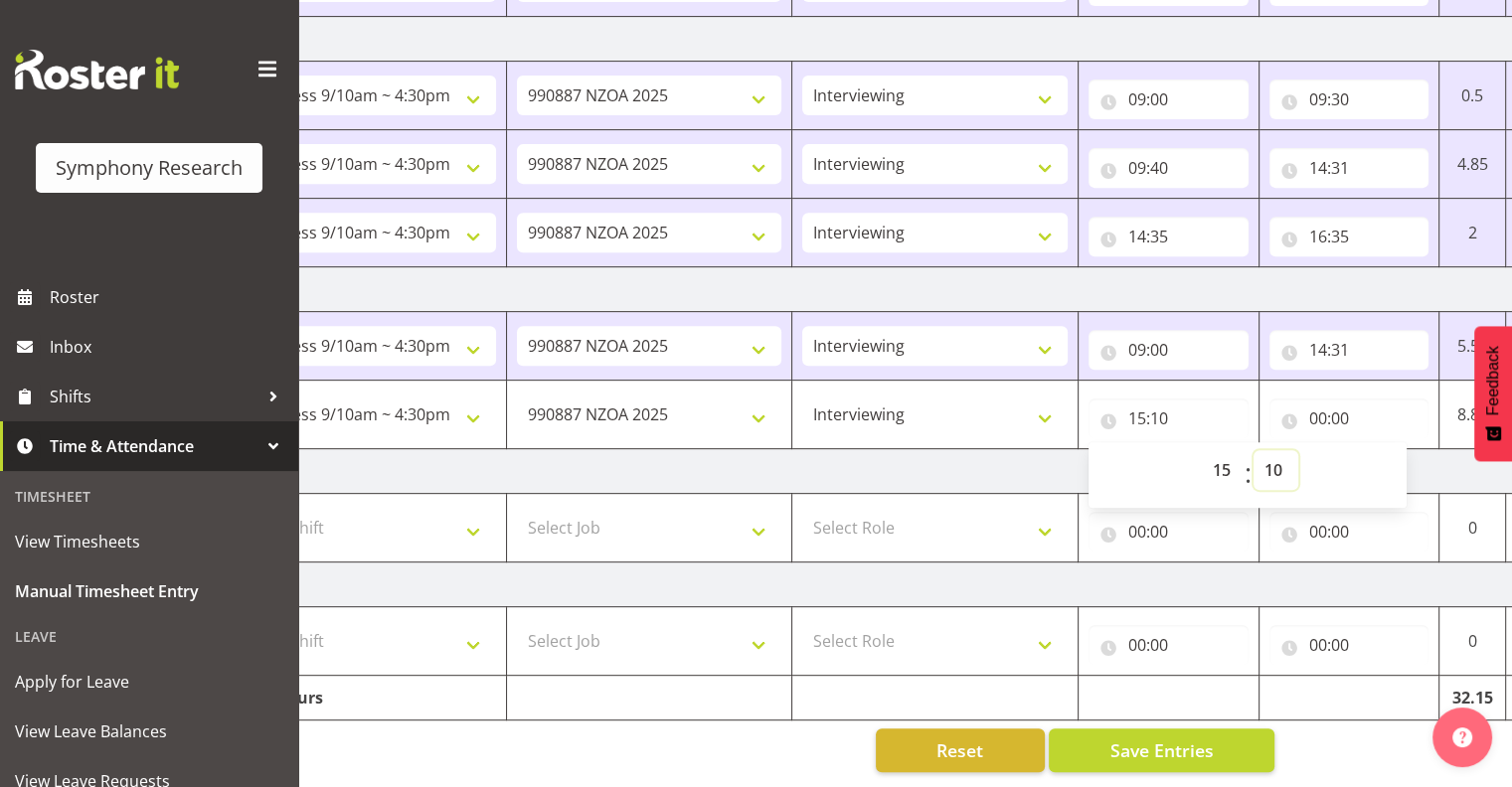 scroll, scrollTop: 0, scrollLeft: 257, axis: horizontal 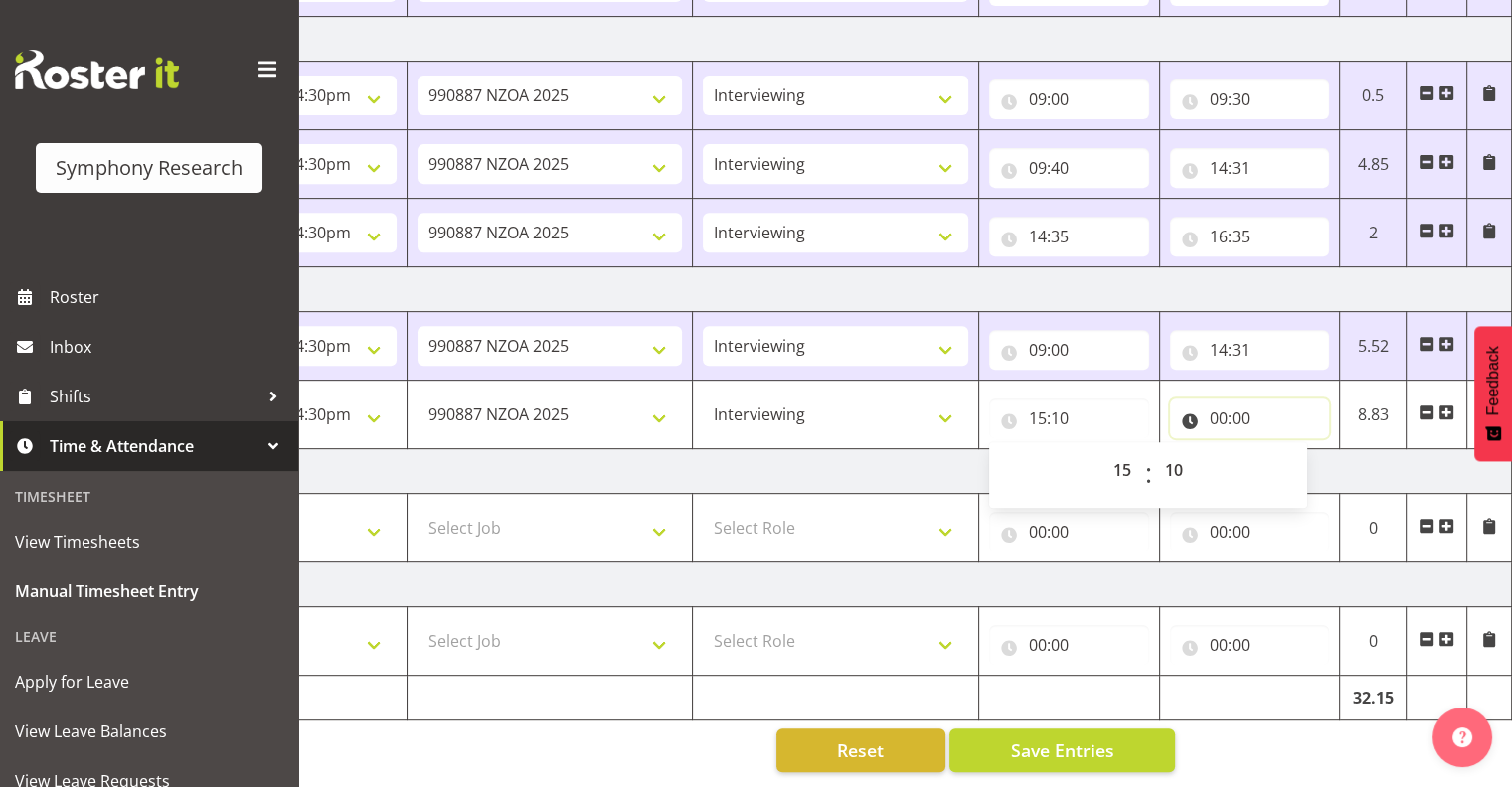 click on "00:00" at bounding box center (1250, 418) 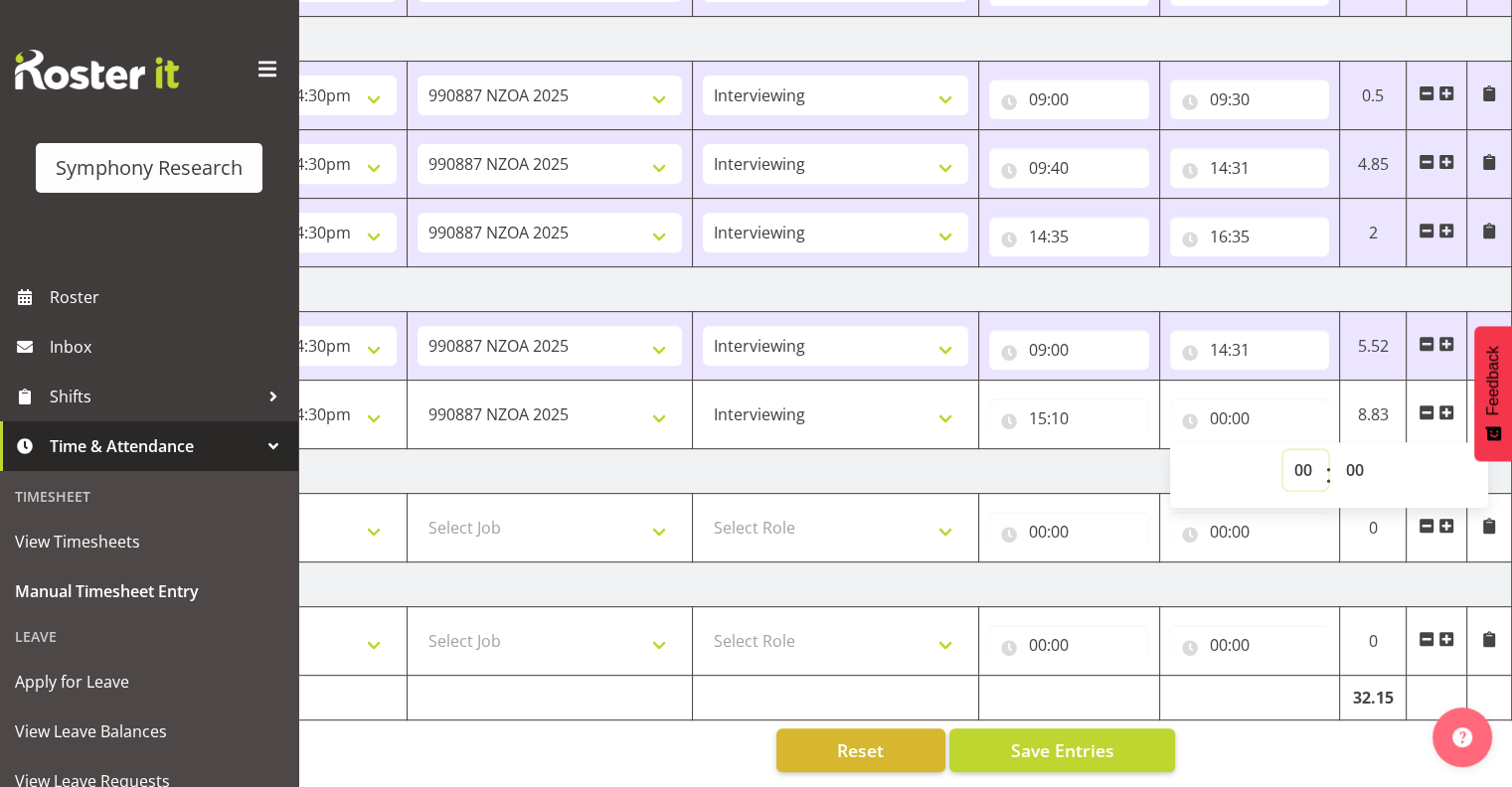 click on "00   01   02   03   04   05   06   07   08   09   10   11   12   13   14   15   16   17   18   19   20   21   22   23" at bounding box center (1305, 470) 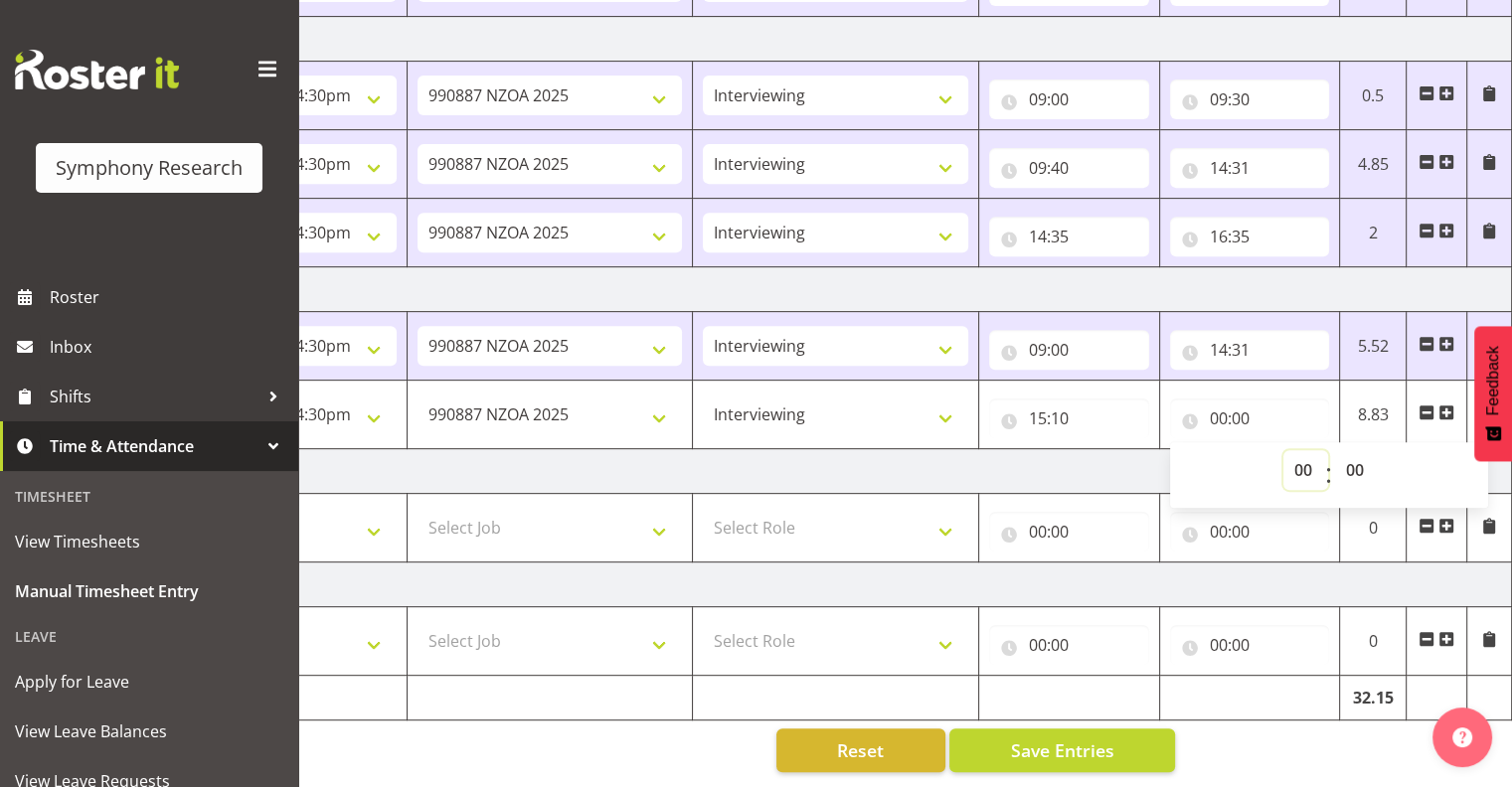 select on "16" 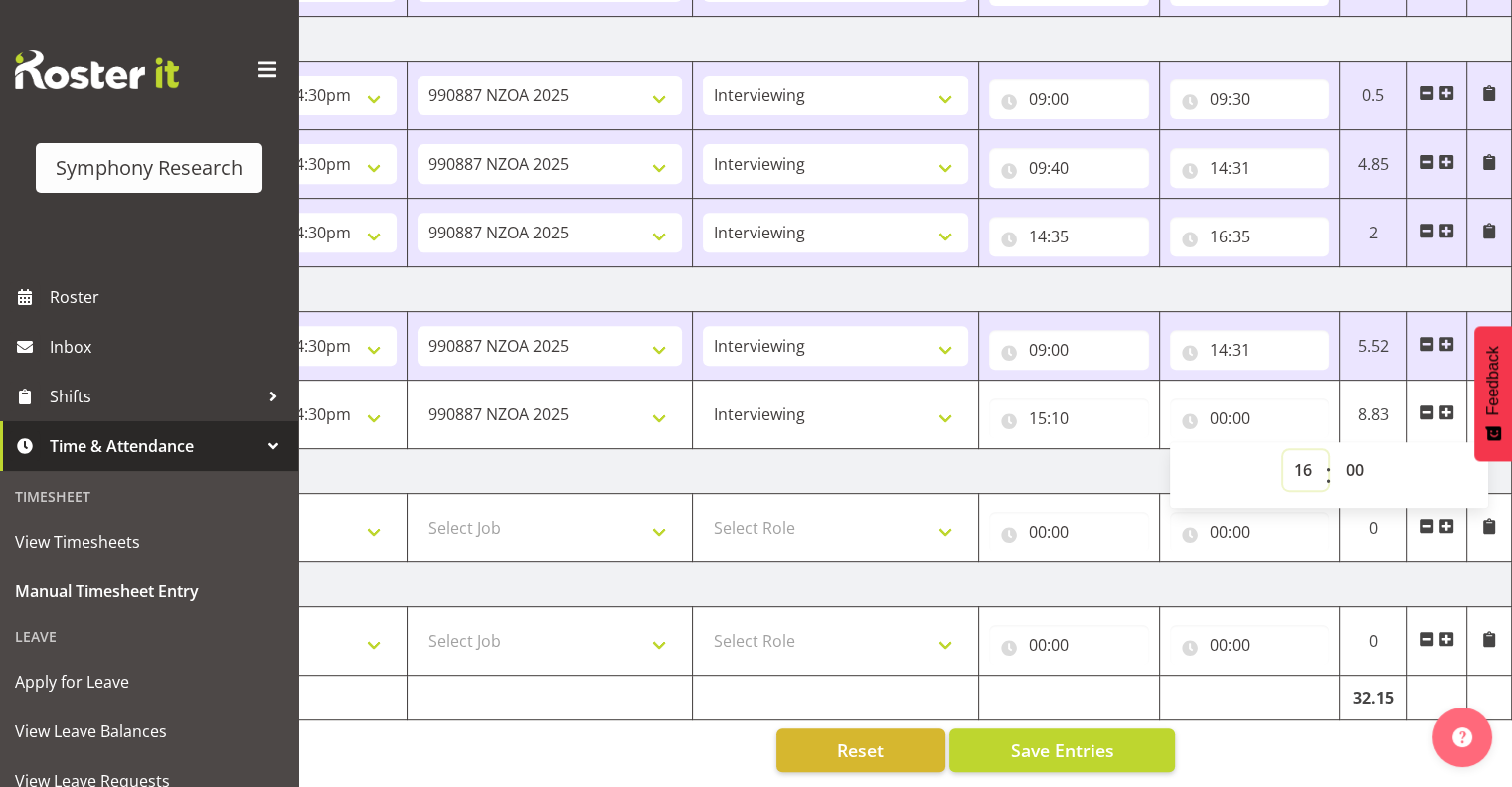 click on "00   01   02   03   04   05   06   07   08   09   10   11   12   13   14   15   16   17   18   19   20   21   22   23" at bounding box center [1305, 470] 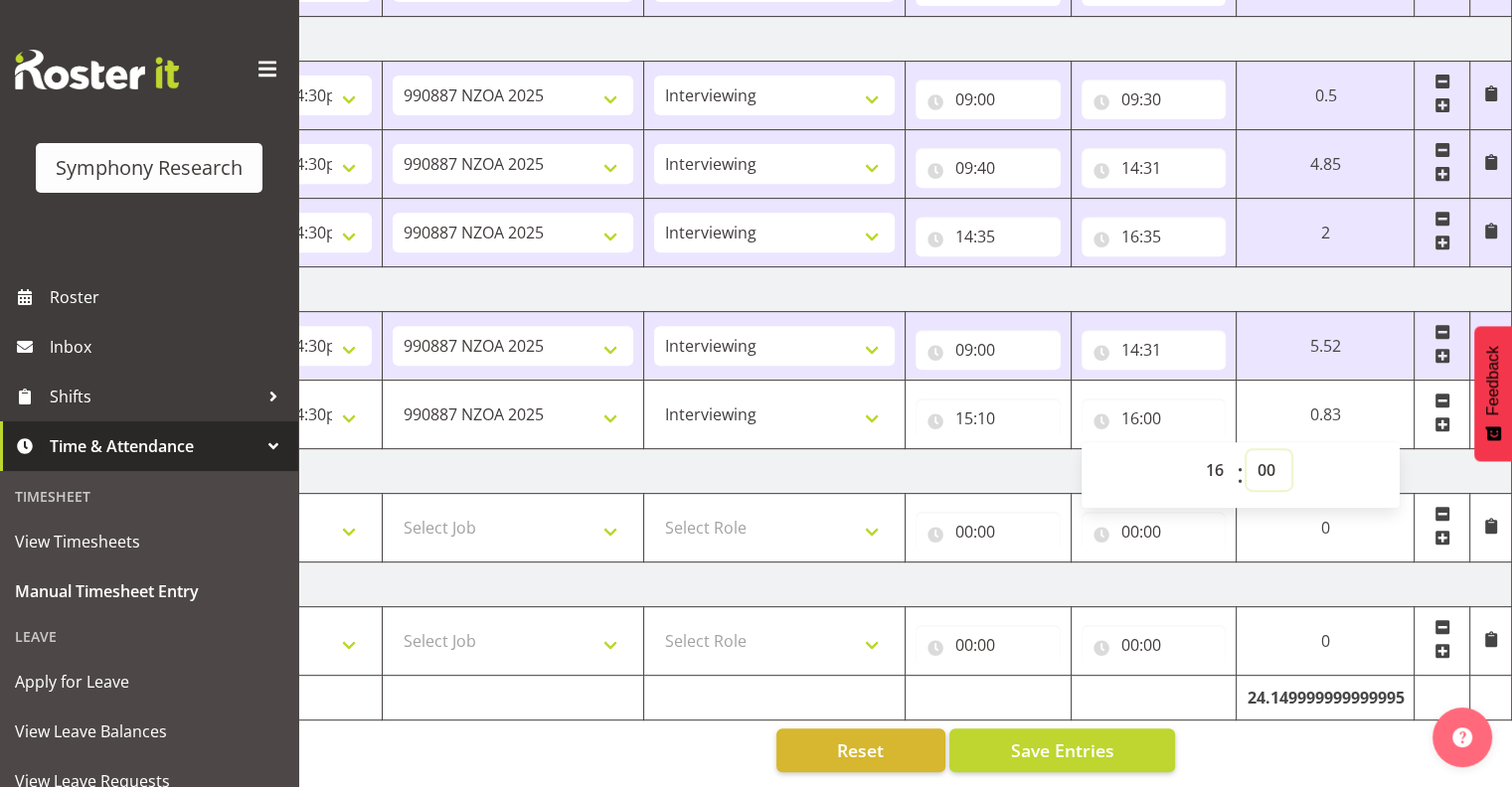 click on "00   01   02   03   04   05   06   07   08   09   10   11   12   13   14   15   16   17   18   19   20   21   22   23   24   25   26   27   28   29   30   31   32   33   34   35   36   37   38   39   40   41   42   43   44   45   46   47   48   49   50   51   52   53   54   55   56   57   58   59" at bounding box center [1268, 470] 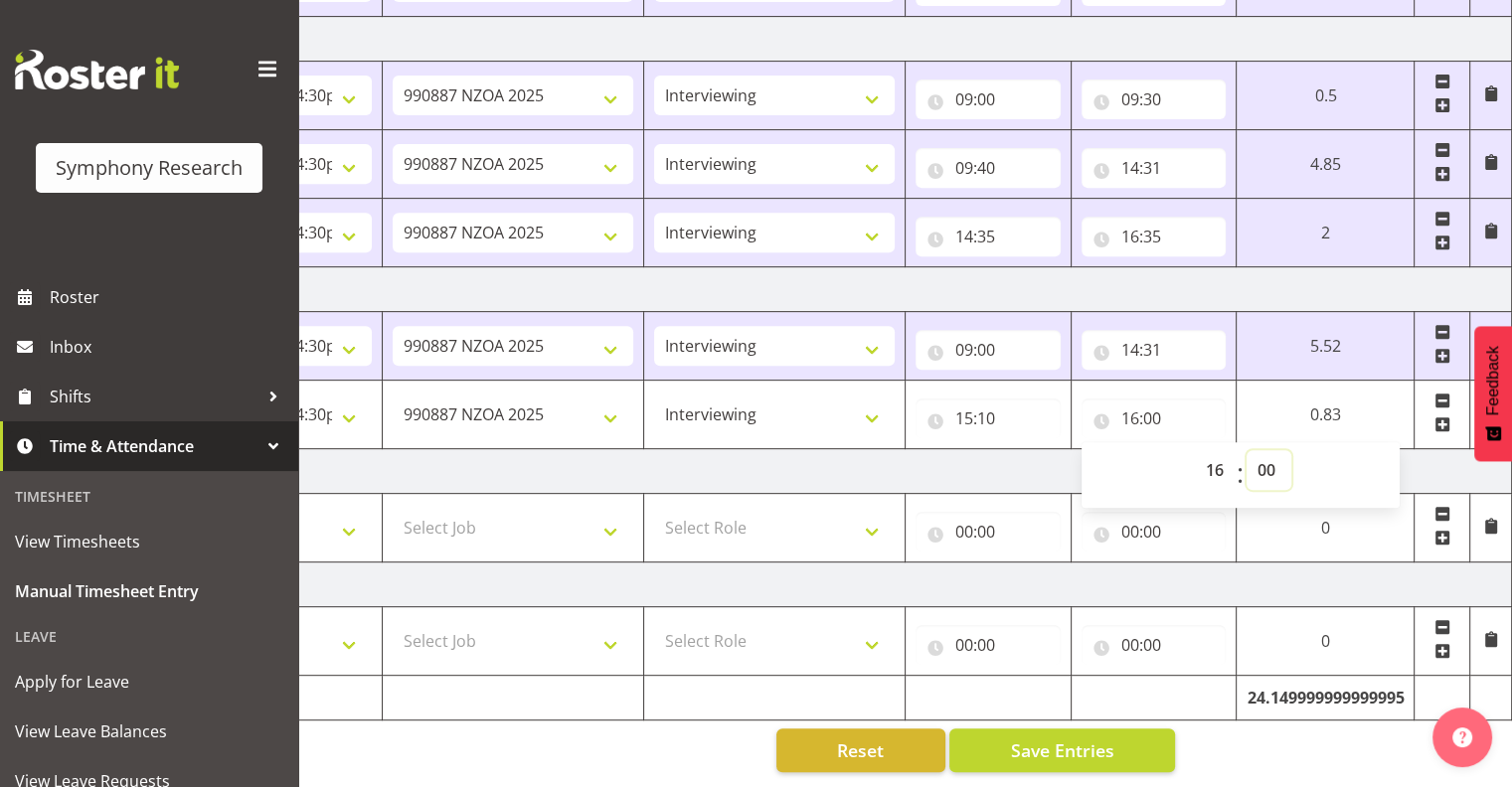 select on "30" 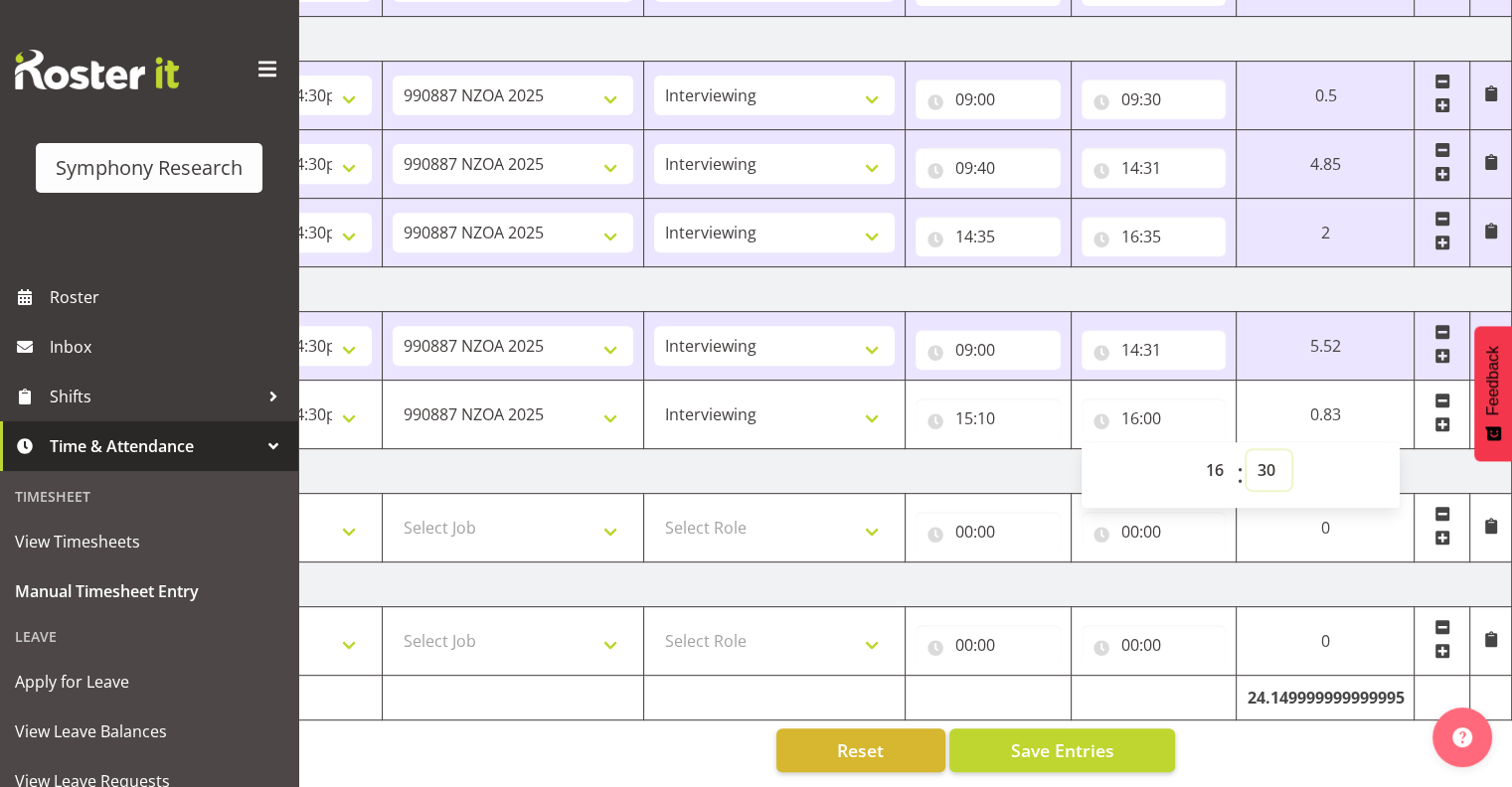 click on "00   01   02   03   04   05   06   07   08   09   10   11   12   13   14   15   16   17   18   19   20   21   22   23   24   25   26   27   28   29   30   31   32   33   34   35   36   37   38   39   40   41   42   43   44   45   46   47   48   49   50   51   52   53   54   55   56   57   58   59" at bounding box center [1268, 470] 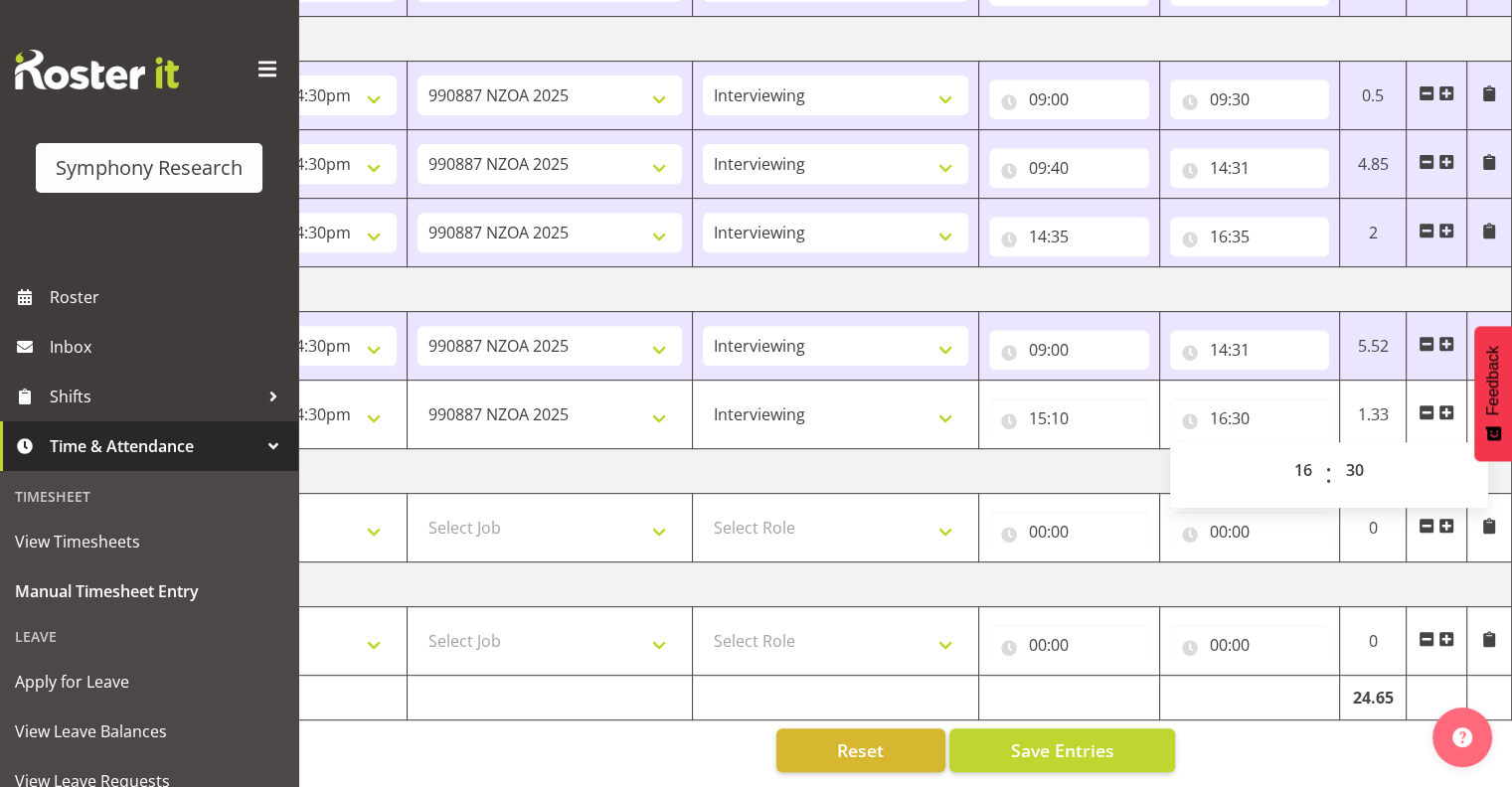 click on "09:30  00   01   02   03   04   05   06   07   08   09   10   11   12   13   14   15   16   17   18   19   20   21   22   23  :  00   01   02   03   04   05   06   07   08   09   10   11   12   13   14   15   16   17   18   19   20   21   22   23   24   25   26   27   28   29   30   31   32   33   34   35   36   37   38   39   40   41   42   43   44   45   46   47   48   49   50   51   52   53   54   55   56   57   58   59" at bounding box center [1250, 95] 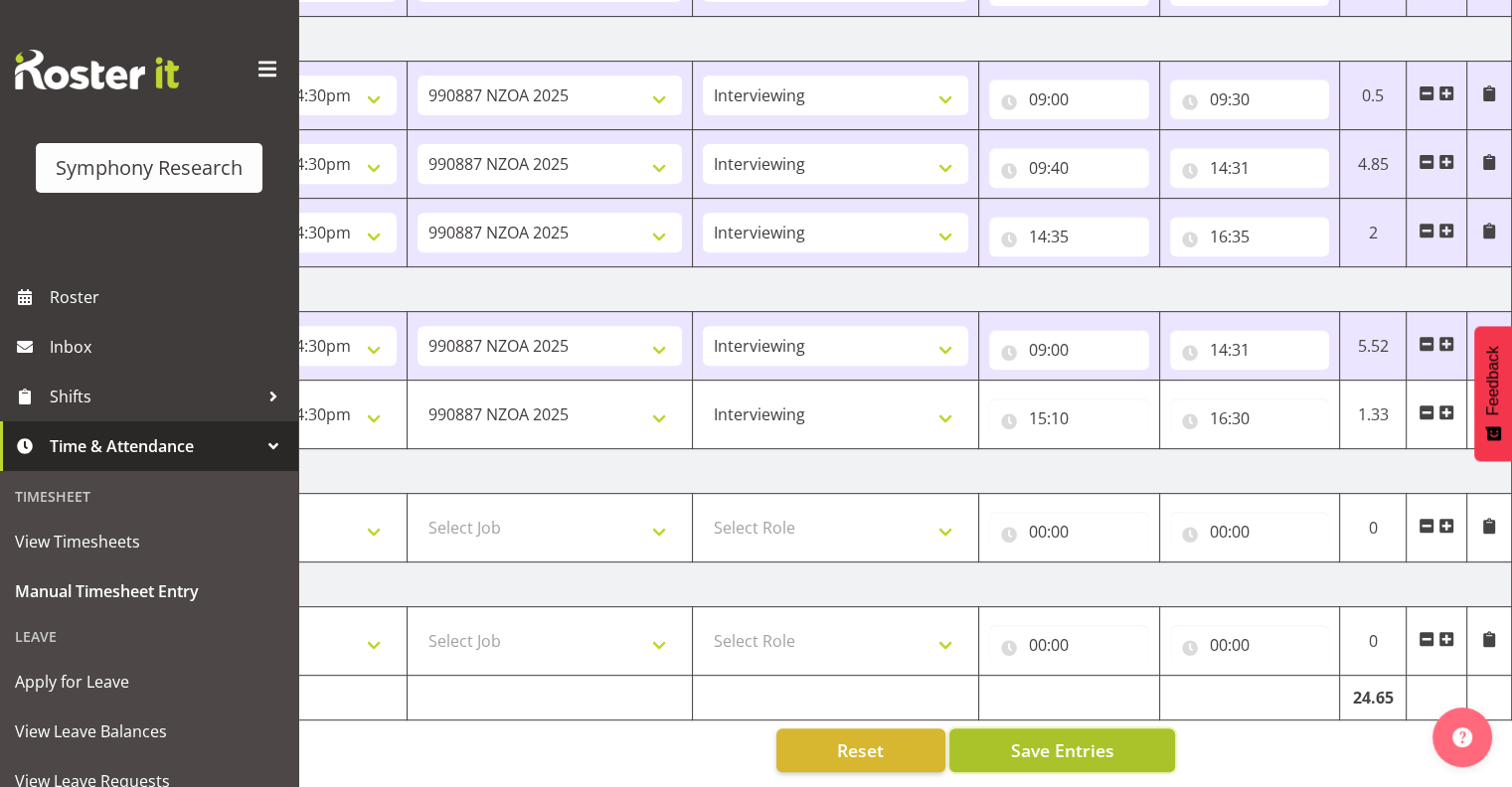 click on "Save
Entries" at bounding box center (1062, 750) 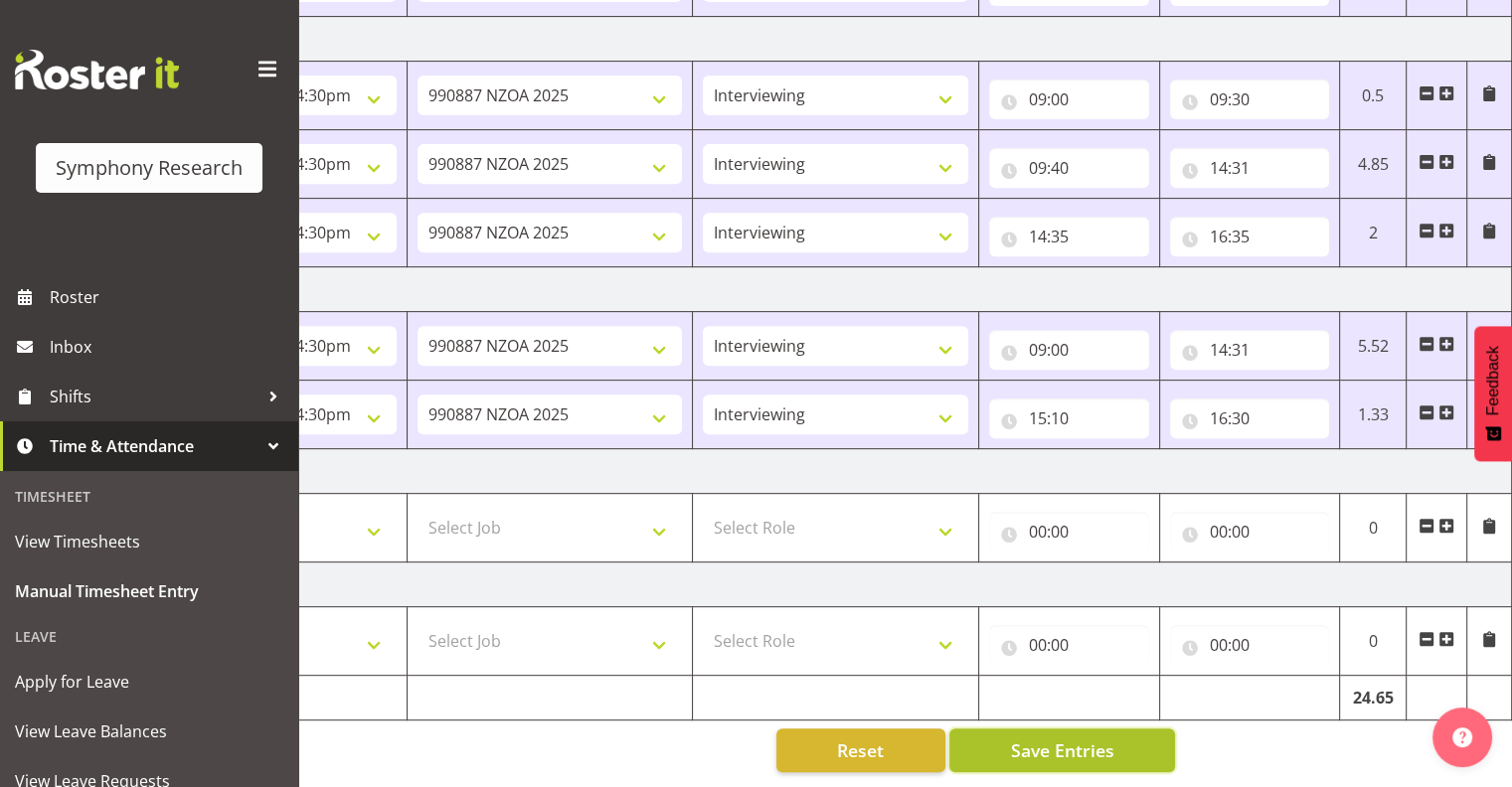click on "Save
Entries" at bounding box center (1062, 750) 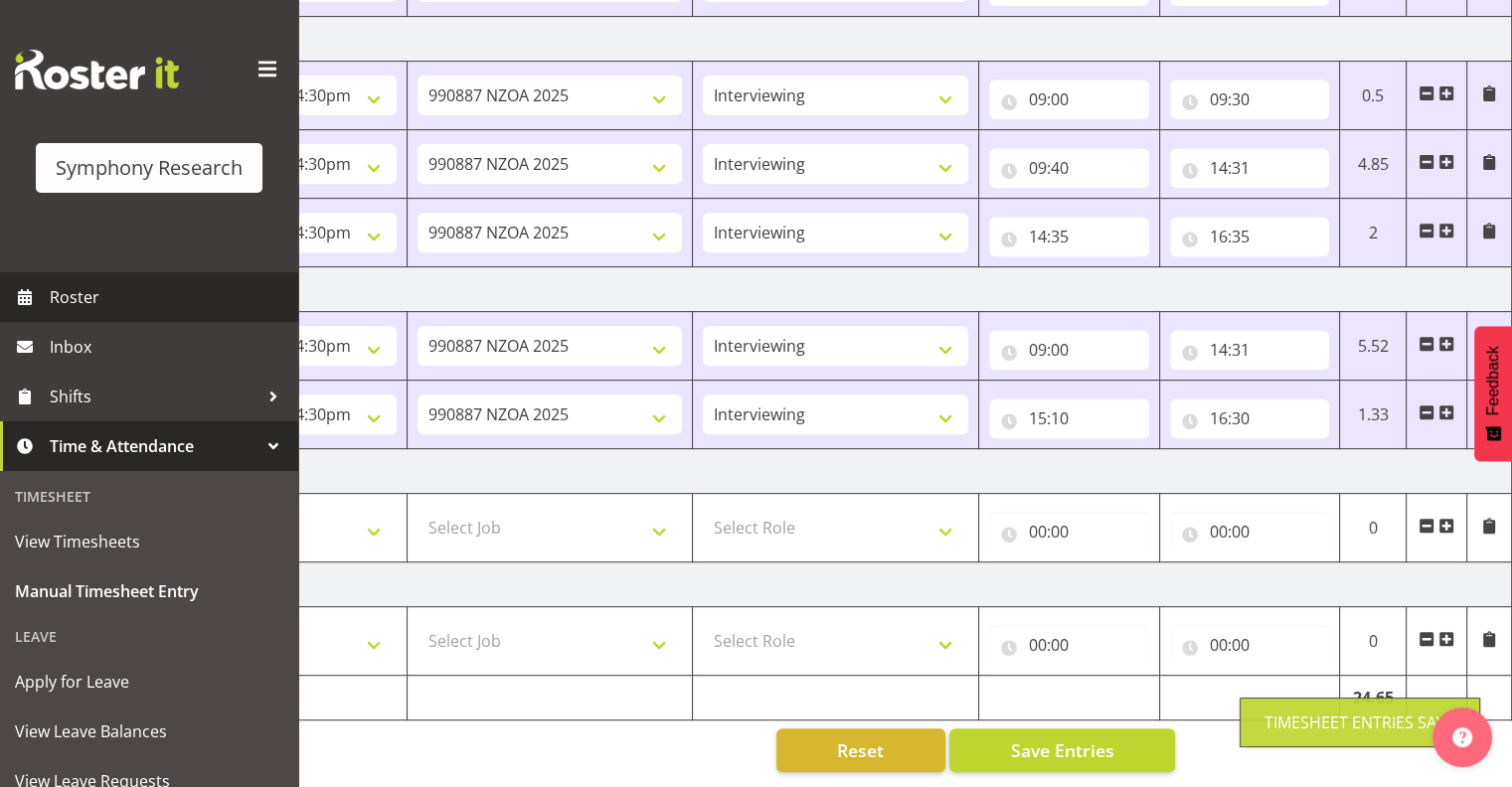 click on "Roster" at bounding box center (169, 297) 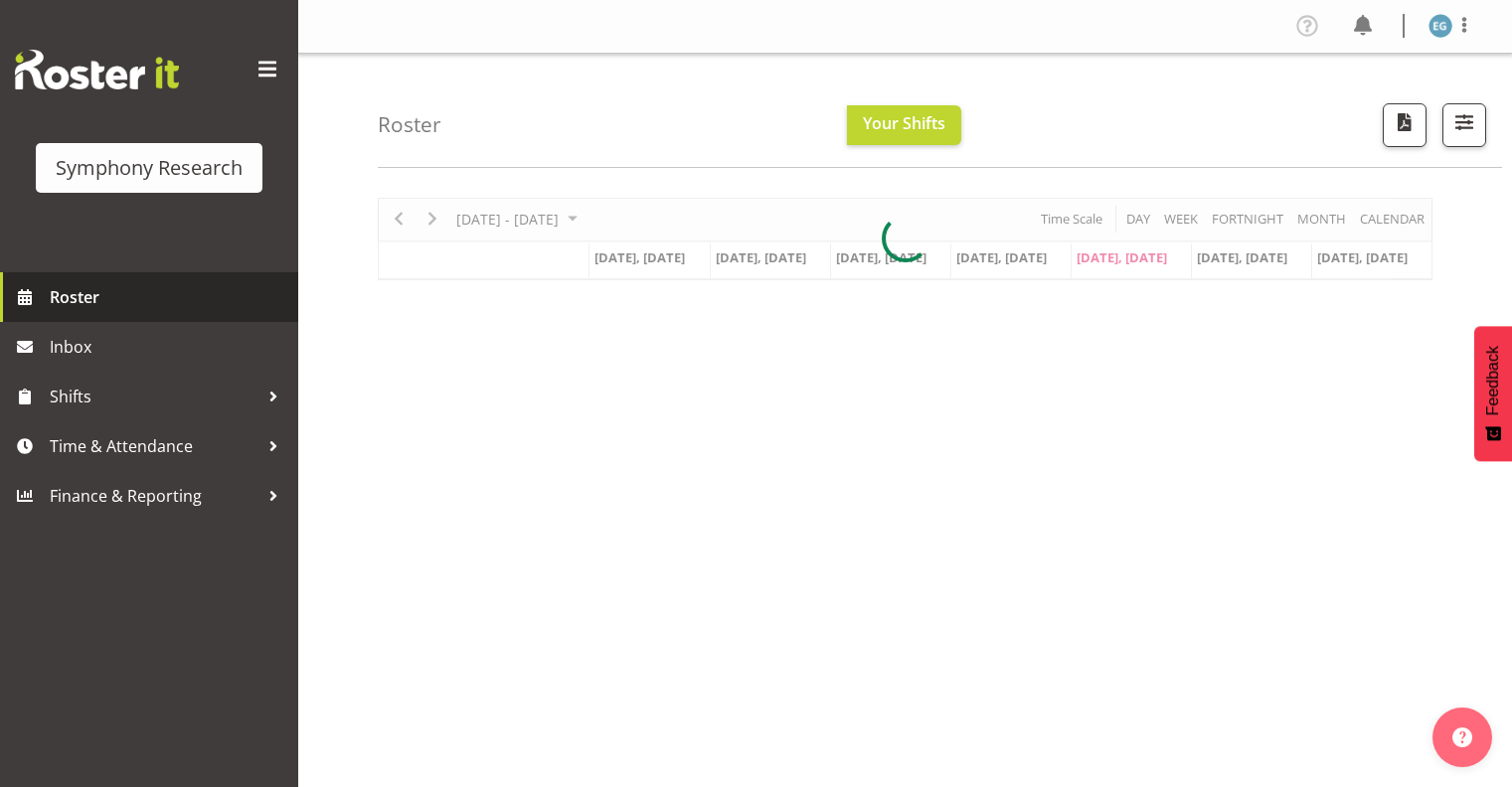 scroll, scrollTop: 0, scrollLeft: 0, axis: both 